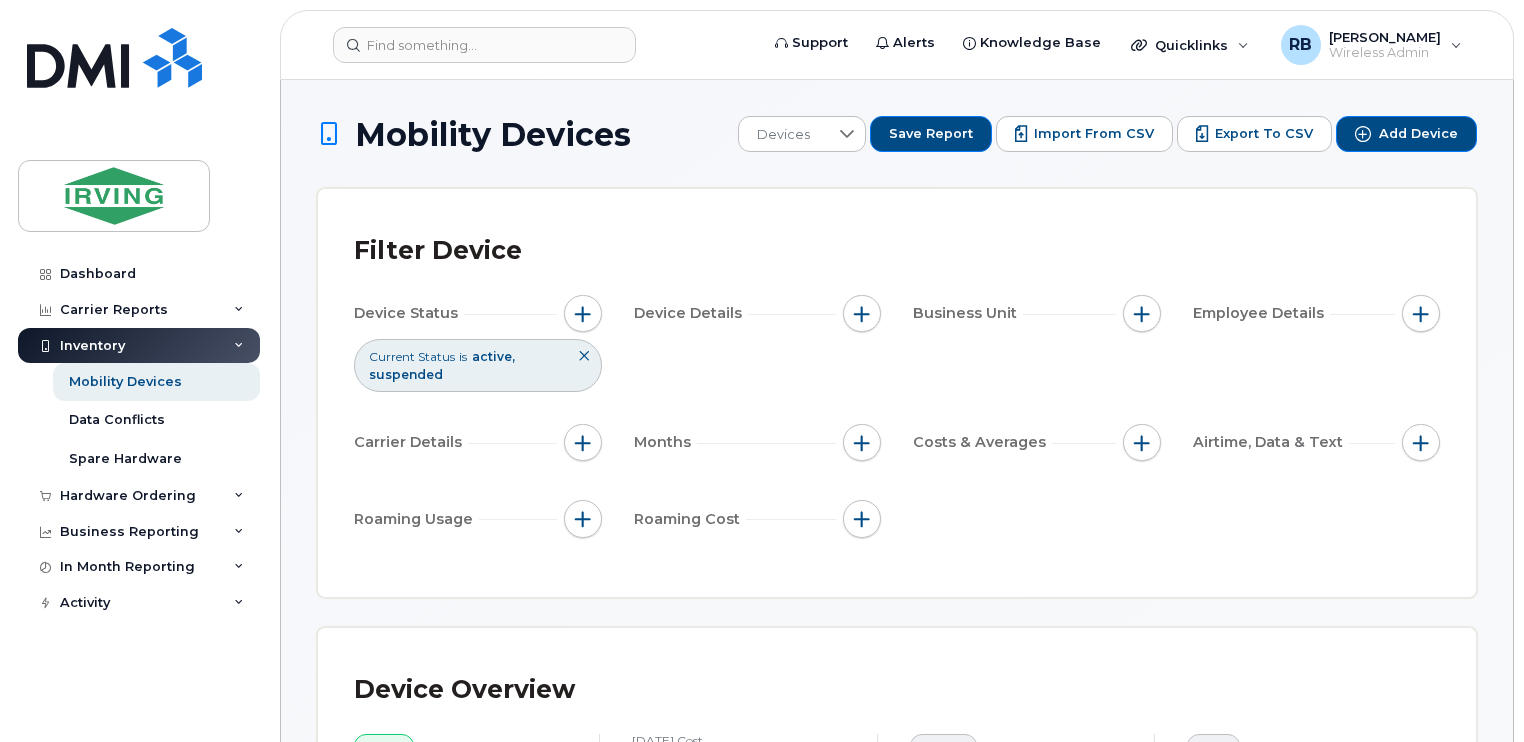 scroll, scrollTop: 2447, scrollLeft: 0, axis: vertical 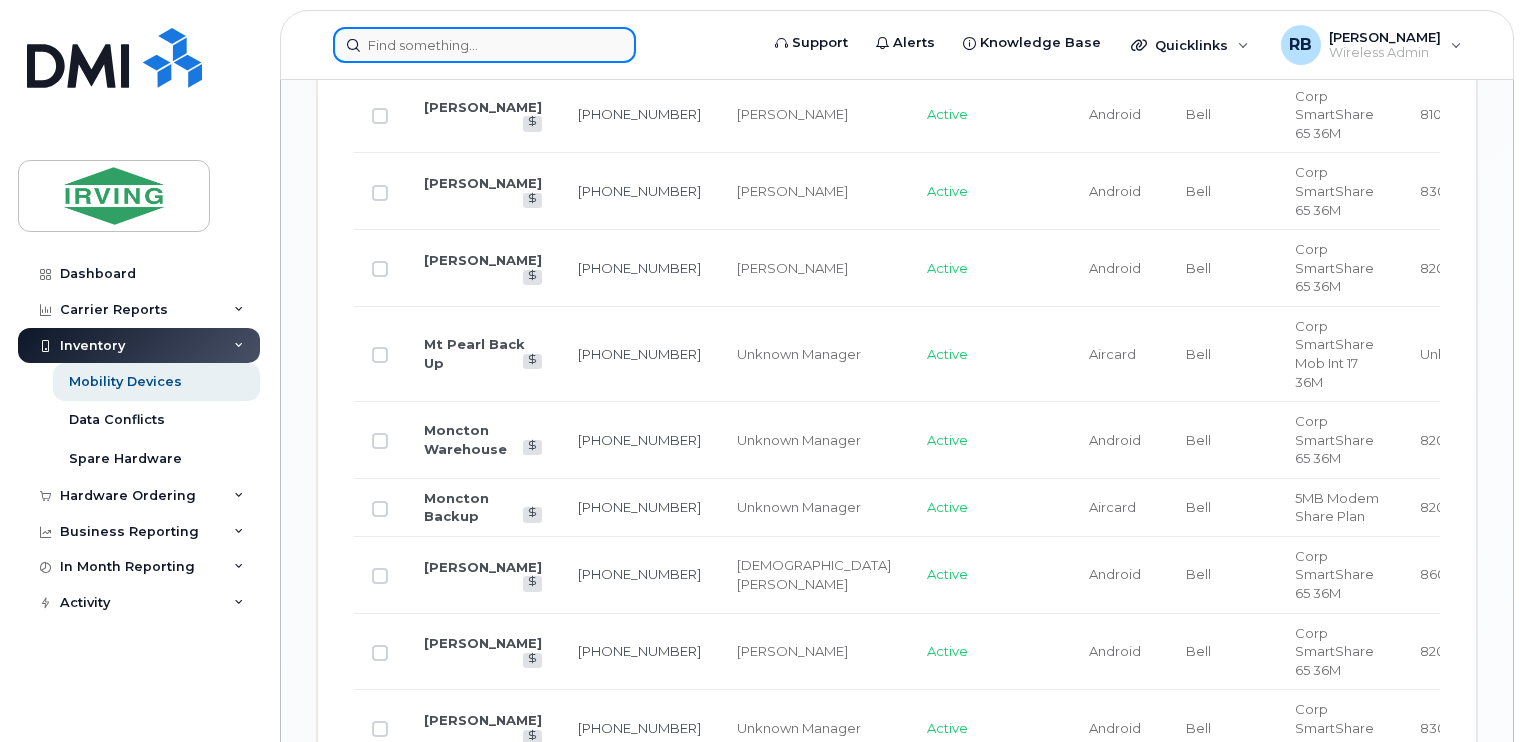 drag, startPoint x: 0, startPoint y: 0, endPoint x: 485, endPoint y: 44, distance: 486.9918 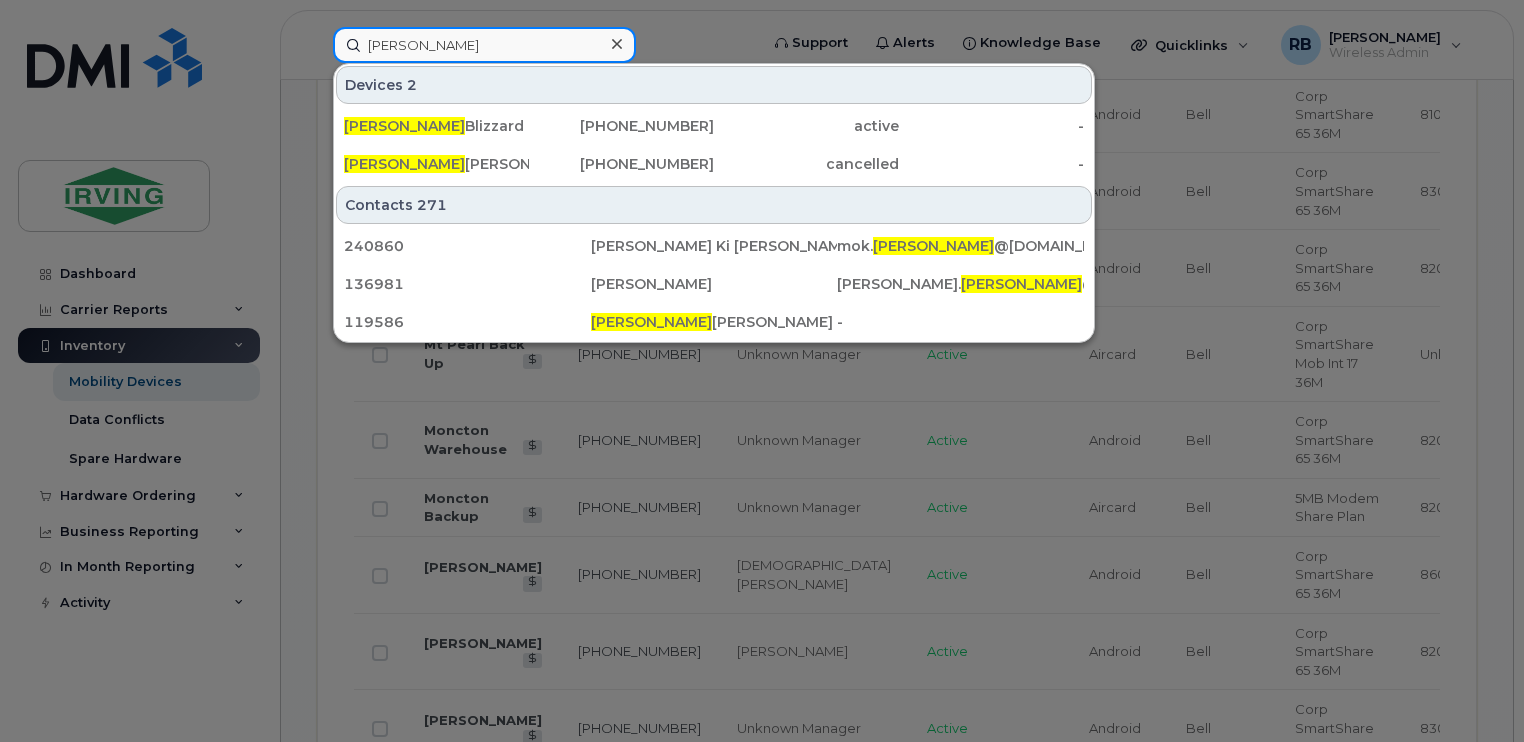 type on "[PERSON_NAME]" 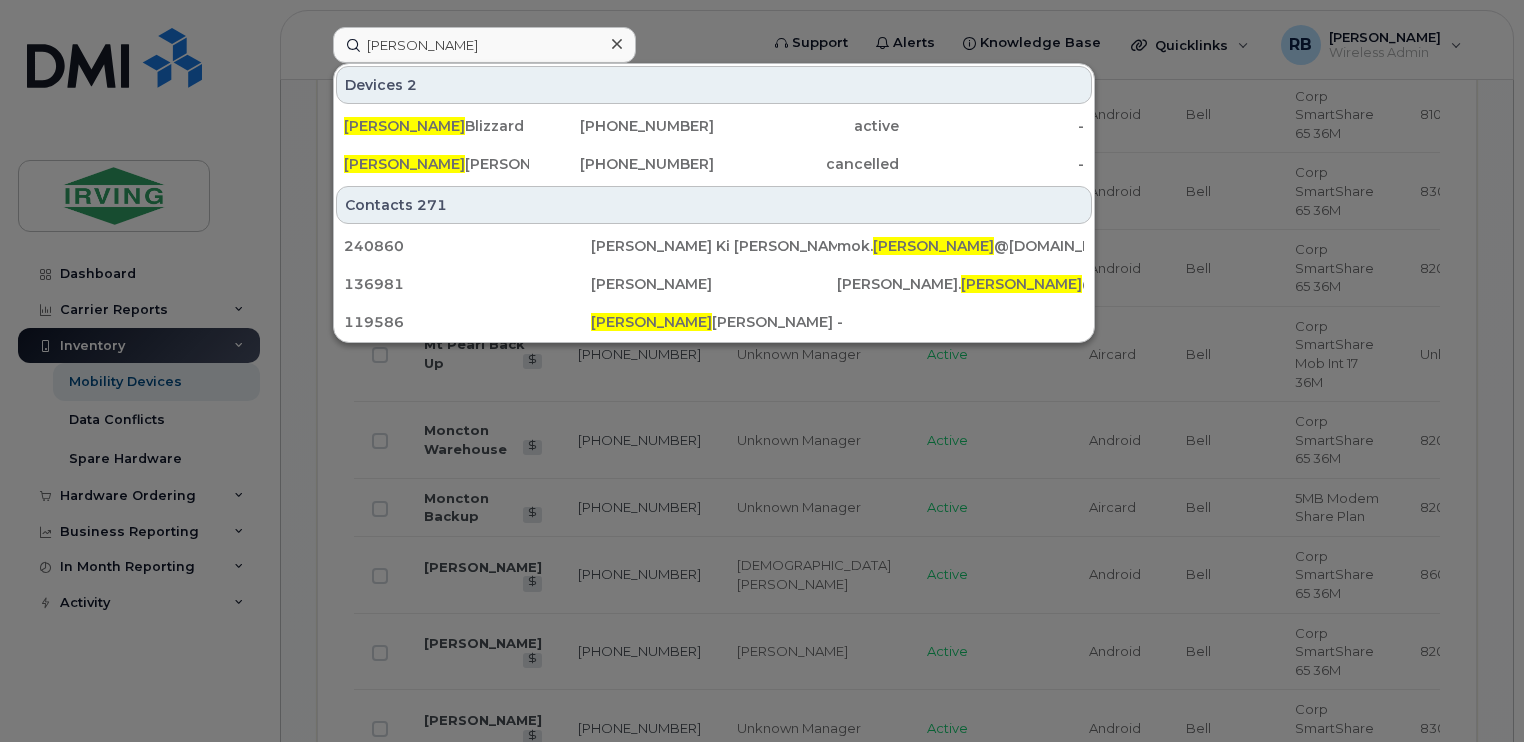 click 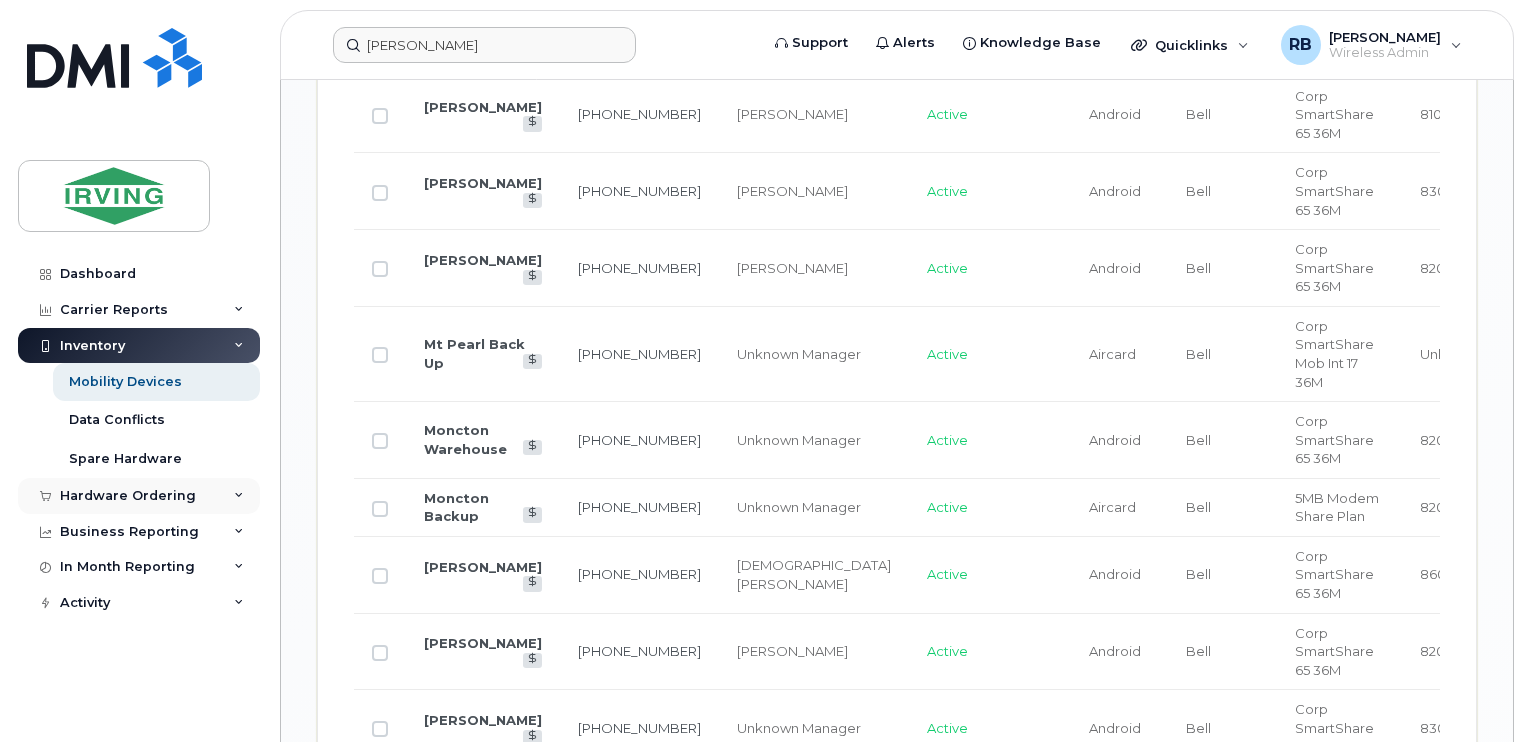 click on "Hardware Ordering" 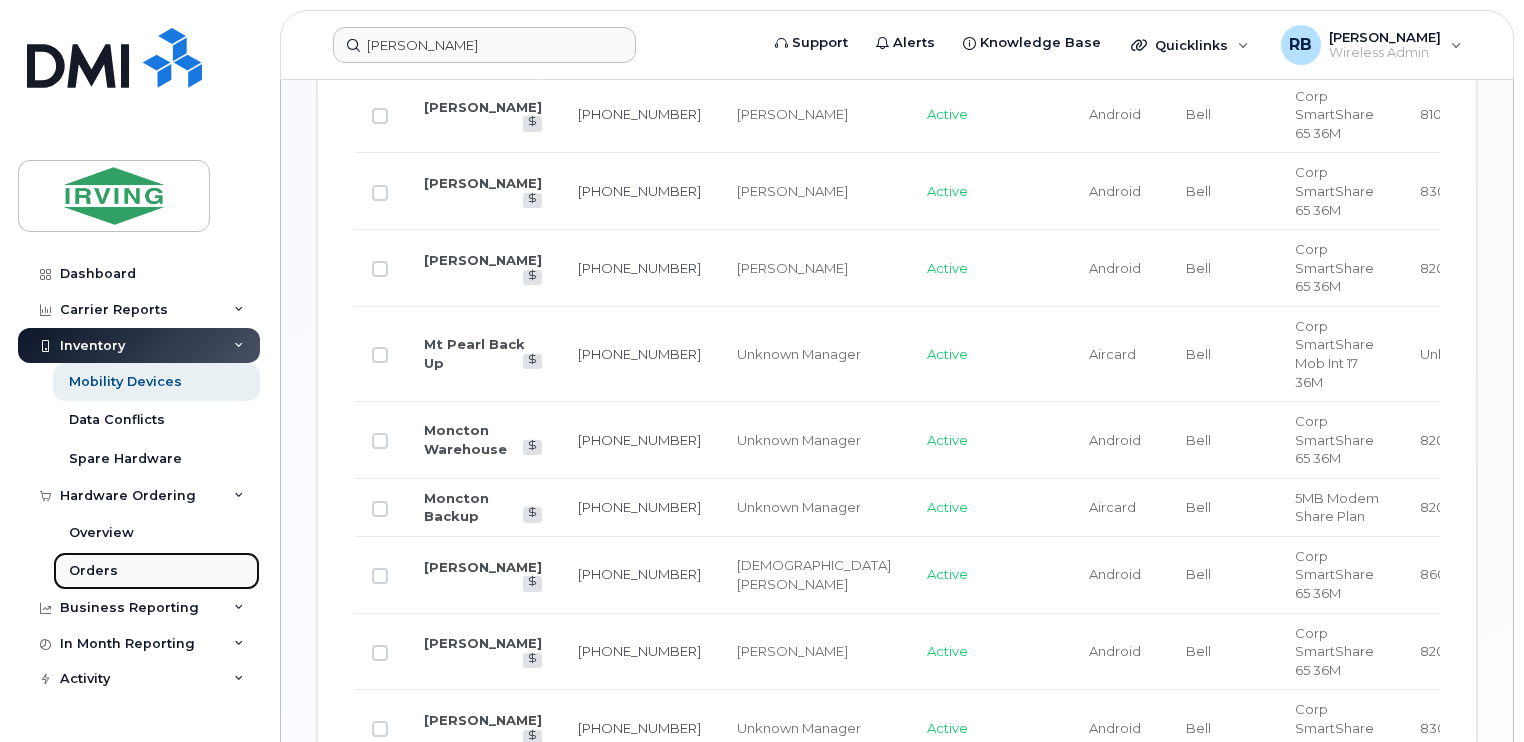 click on "Orders" 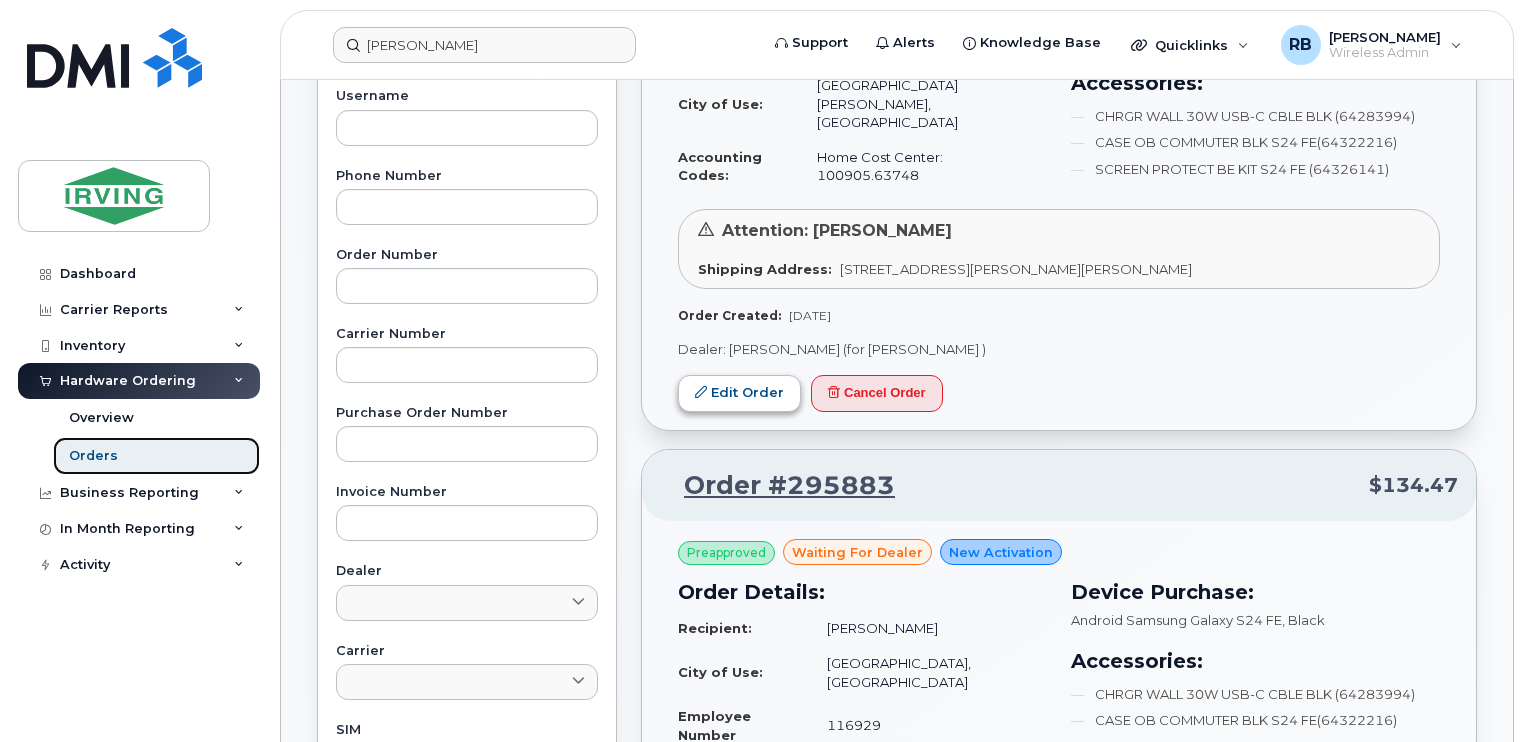 scroll, scrollTop: 427, scrollLeft: 0, axis: vertical 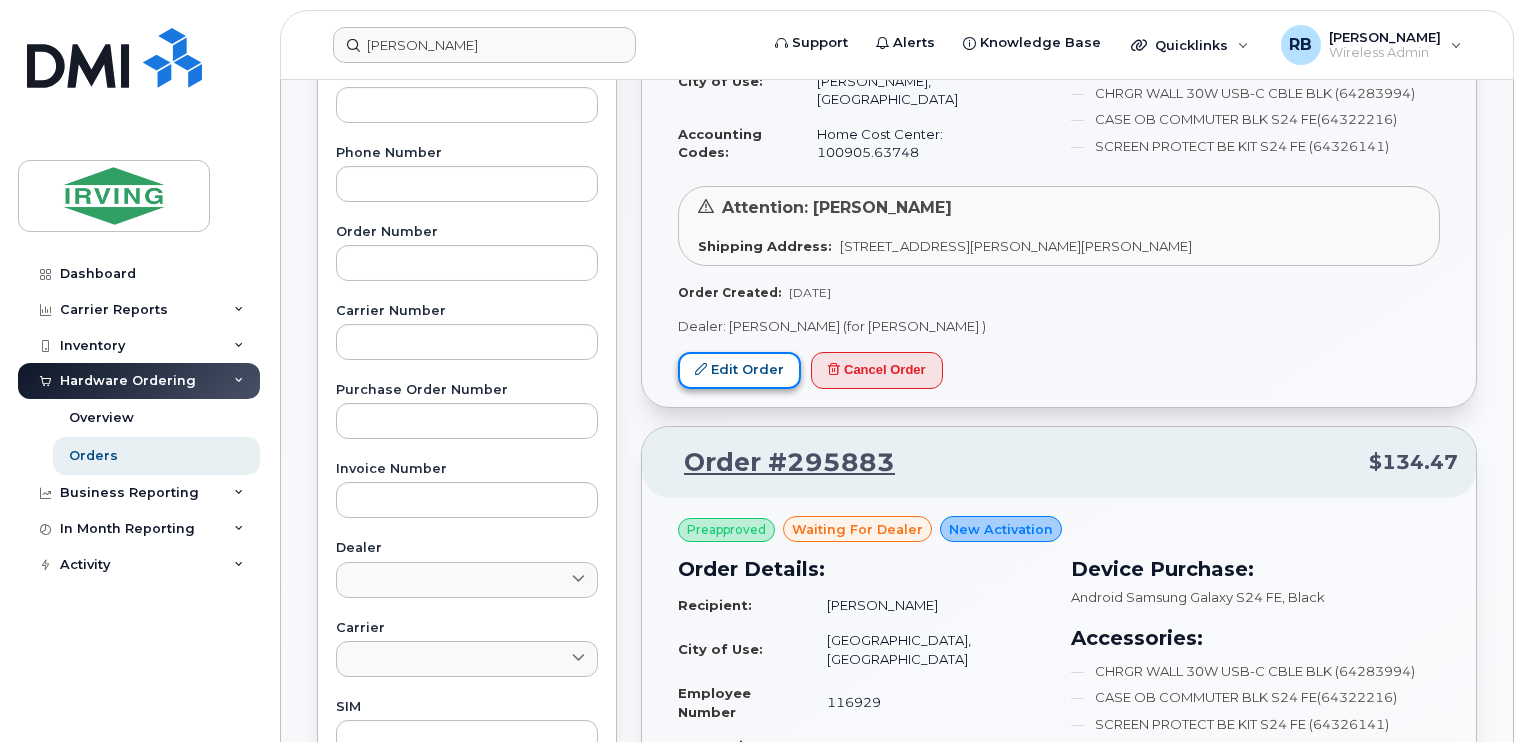 click on "Edit Order" 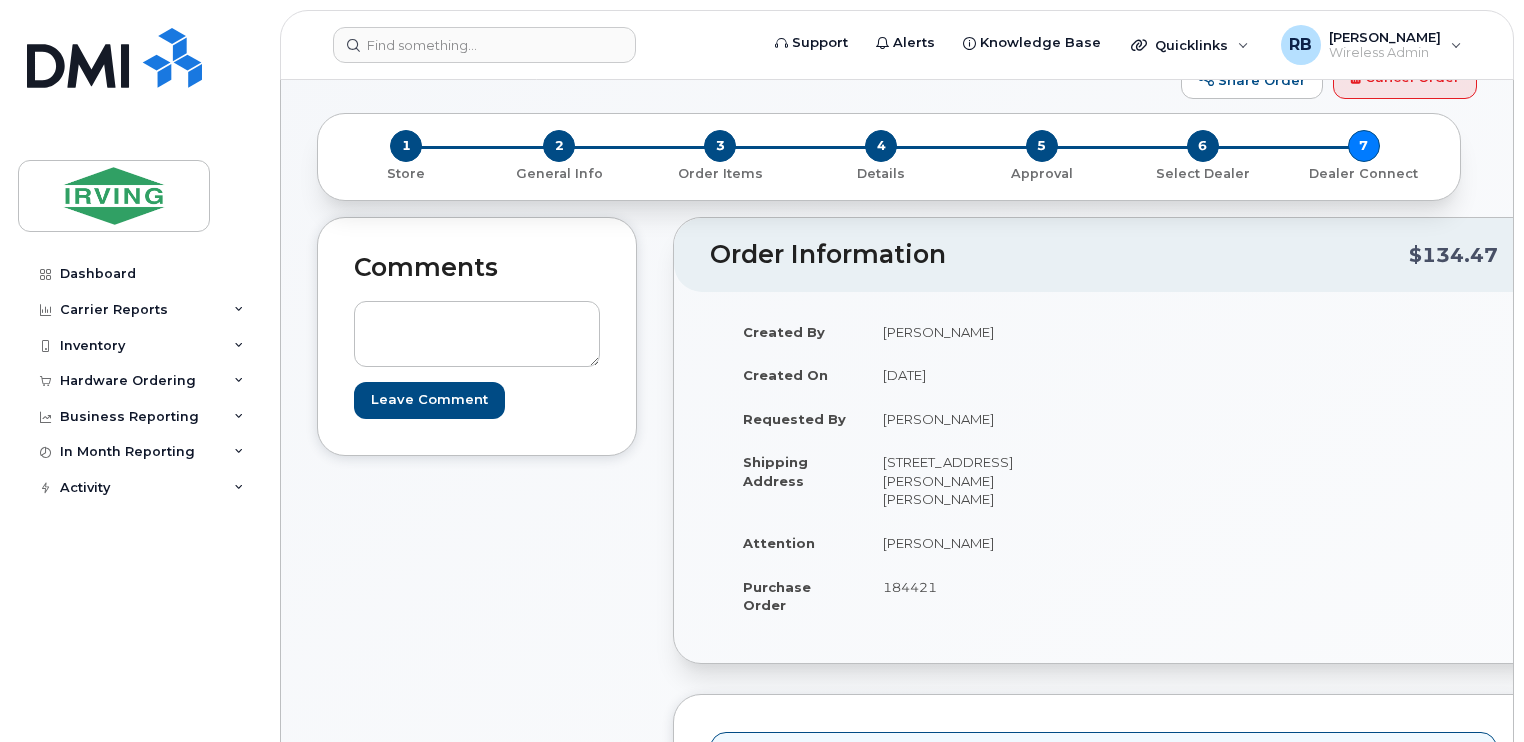 scroll, scrollTop: 106, scrollLeft: 0, axis: vertical 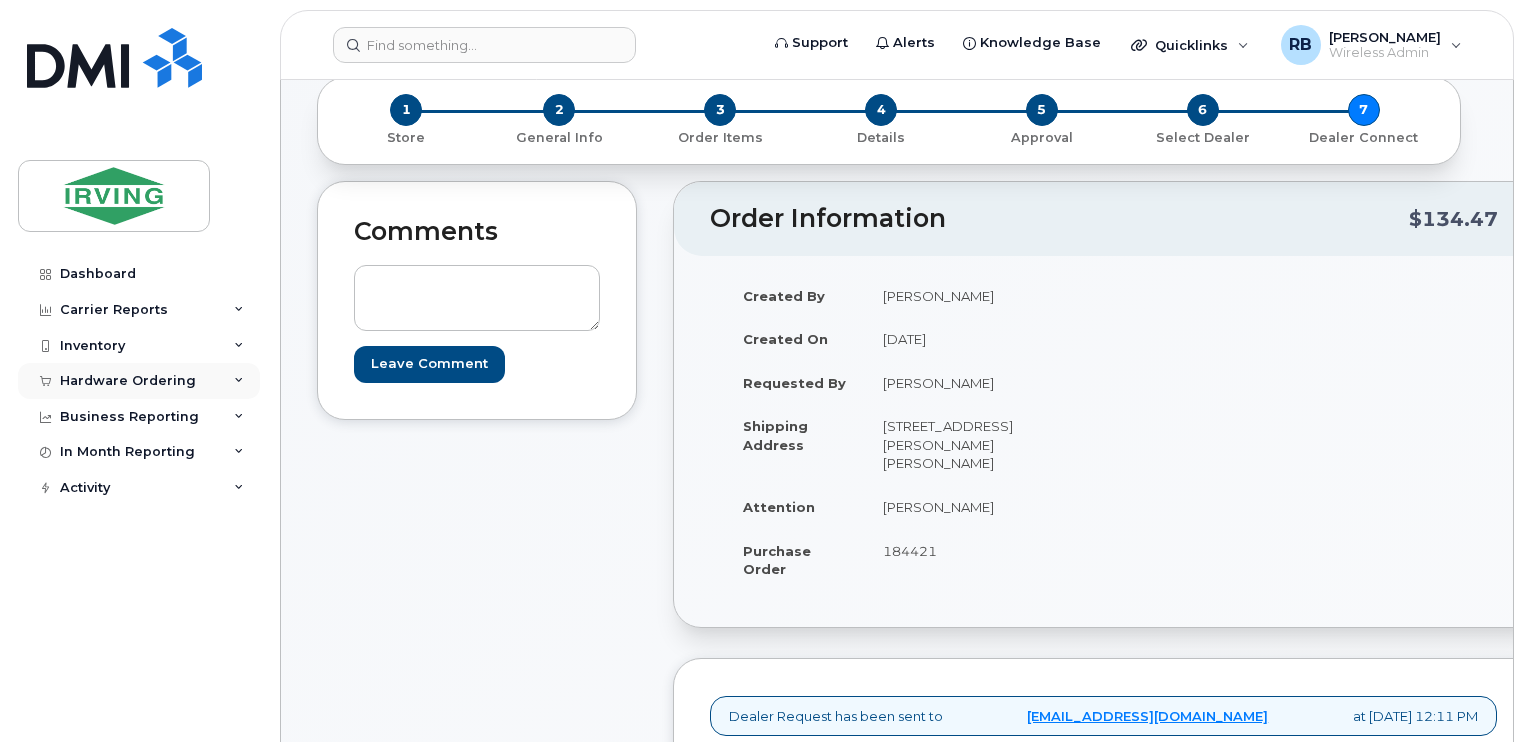 click on "Hardware Ordering" 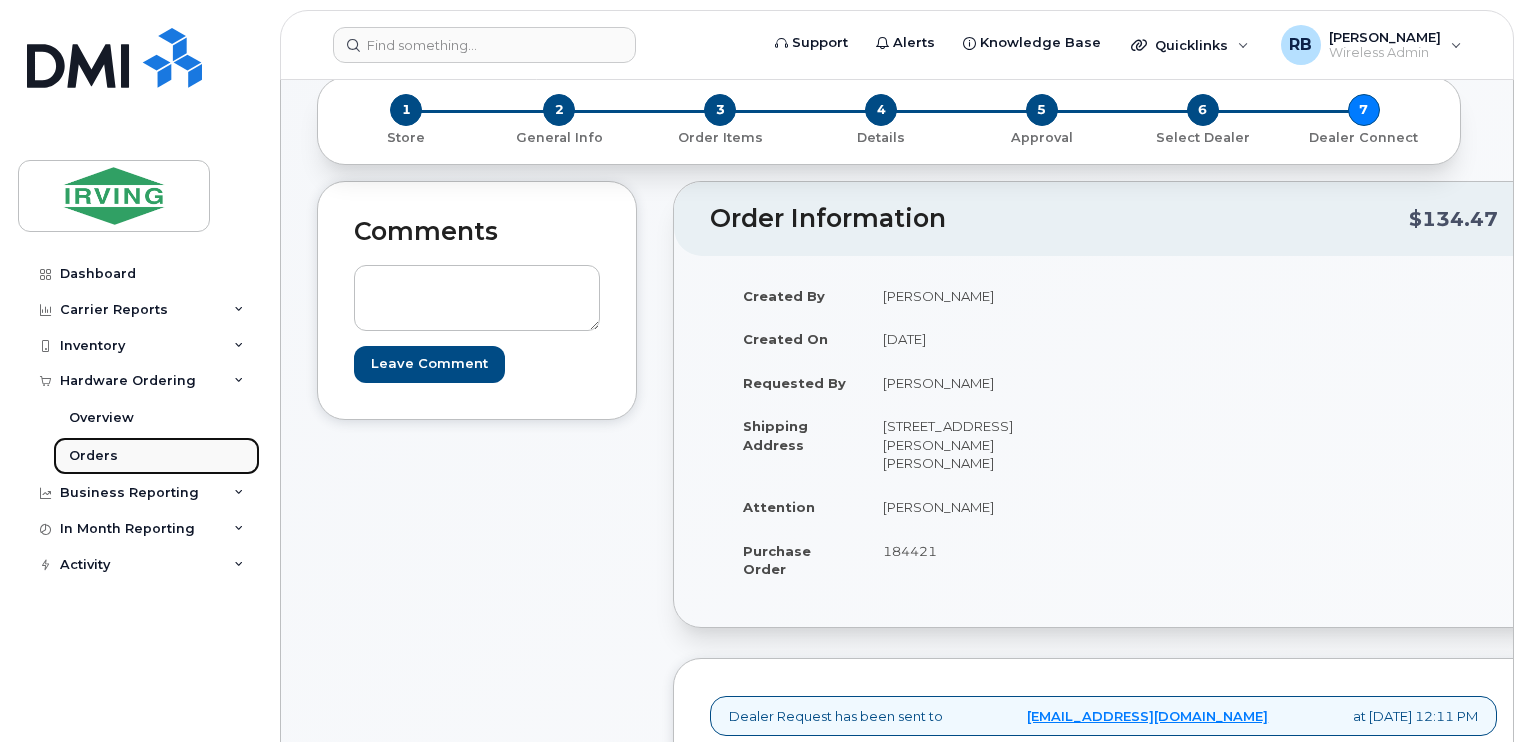 click on "Orders" 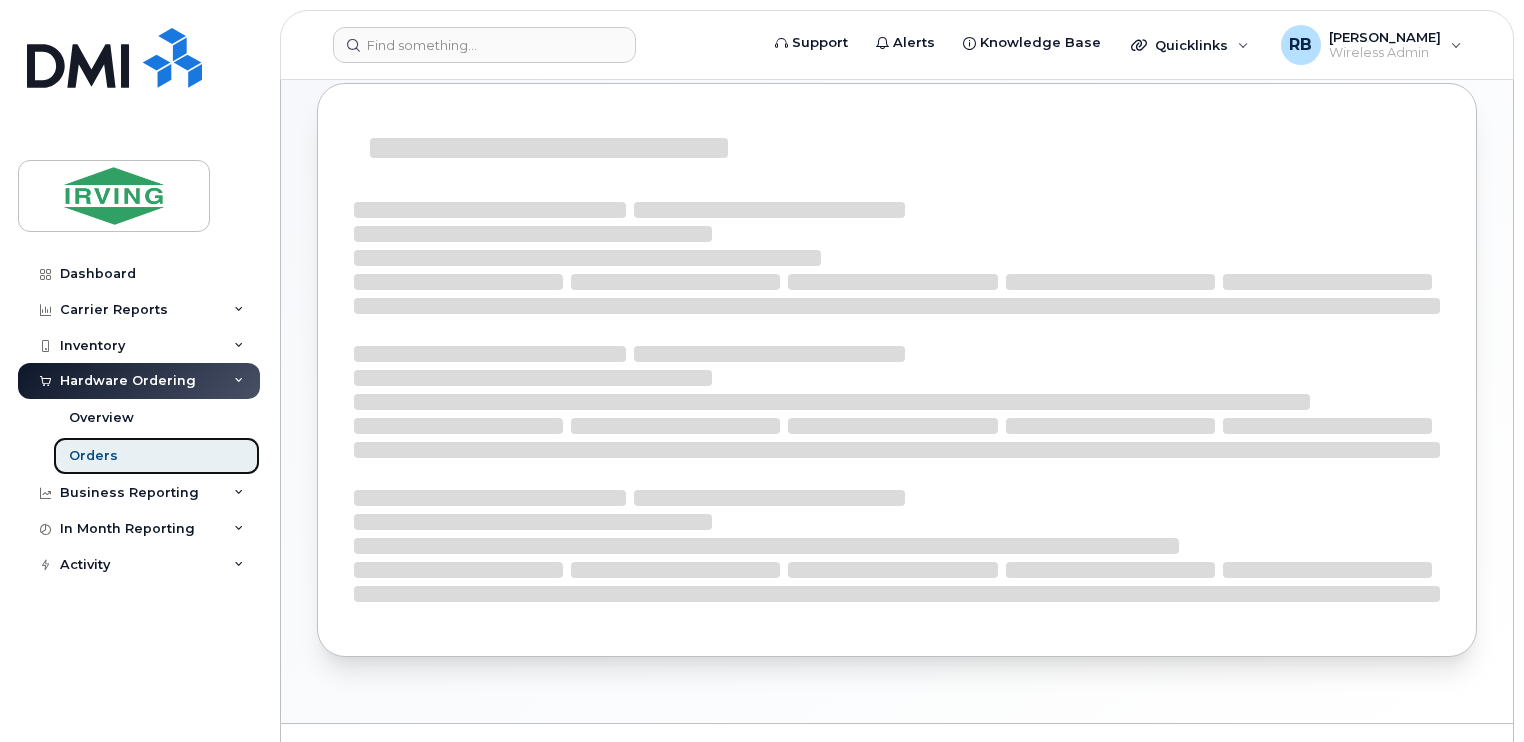 scroll, scrollTop: 0, scrollLeft: 0, axis: both 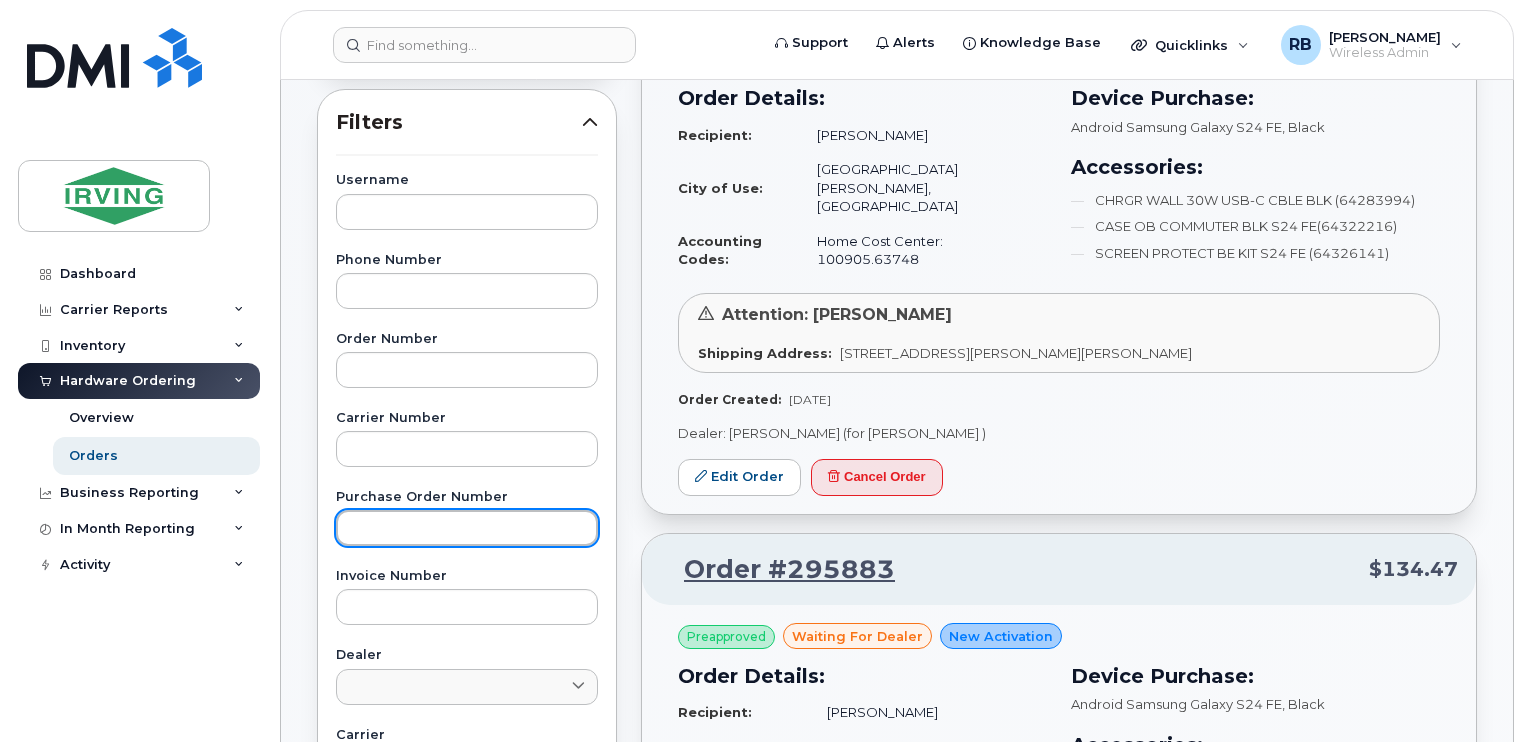 click 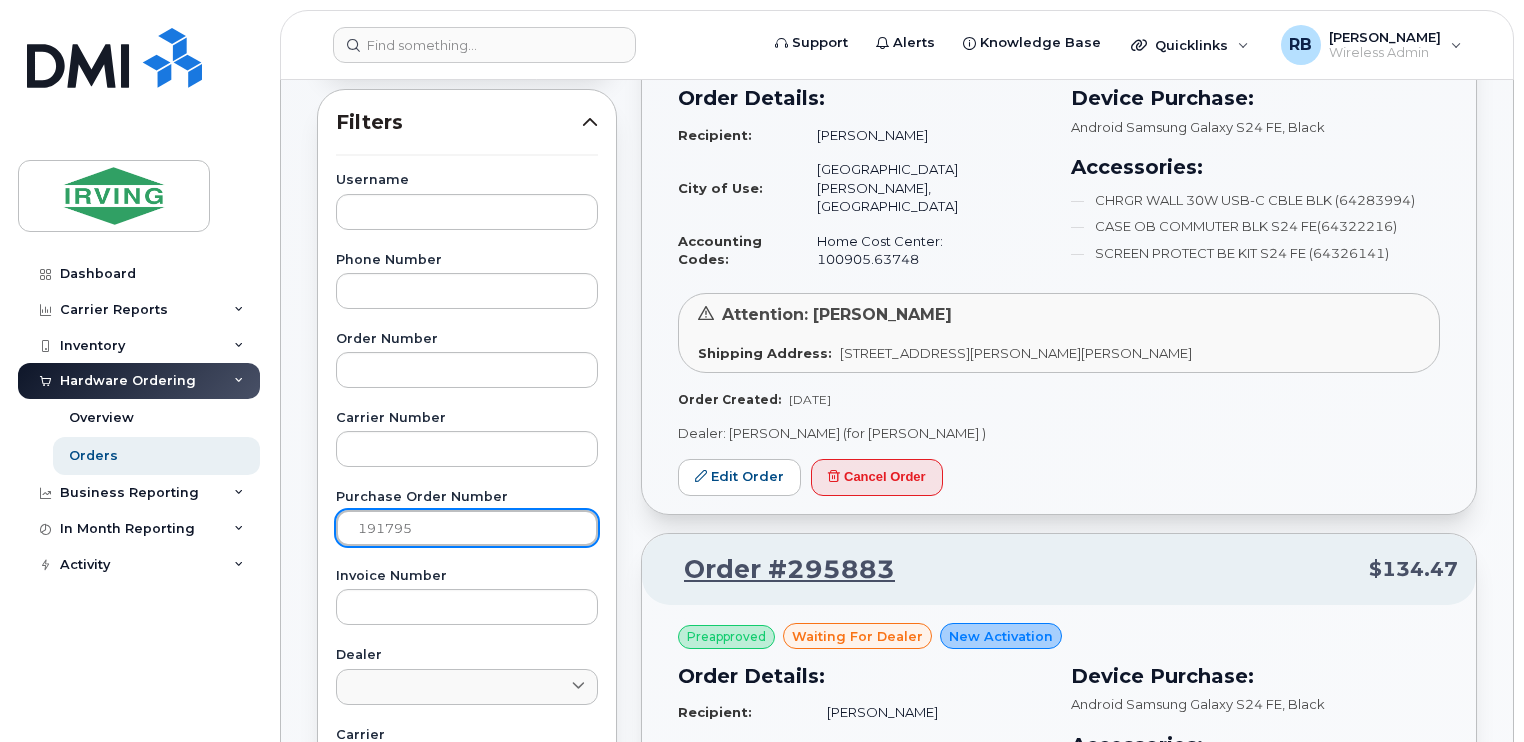 type on "191795" 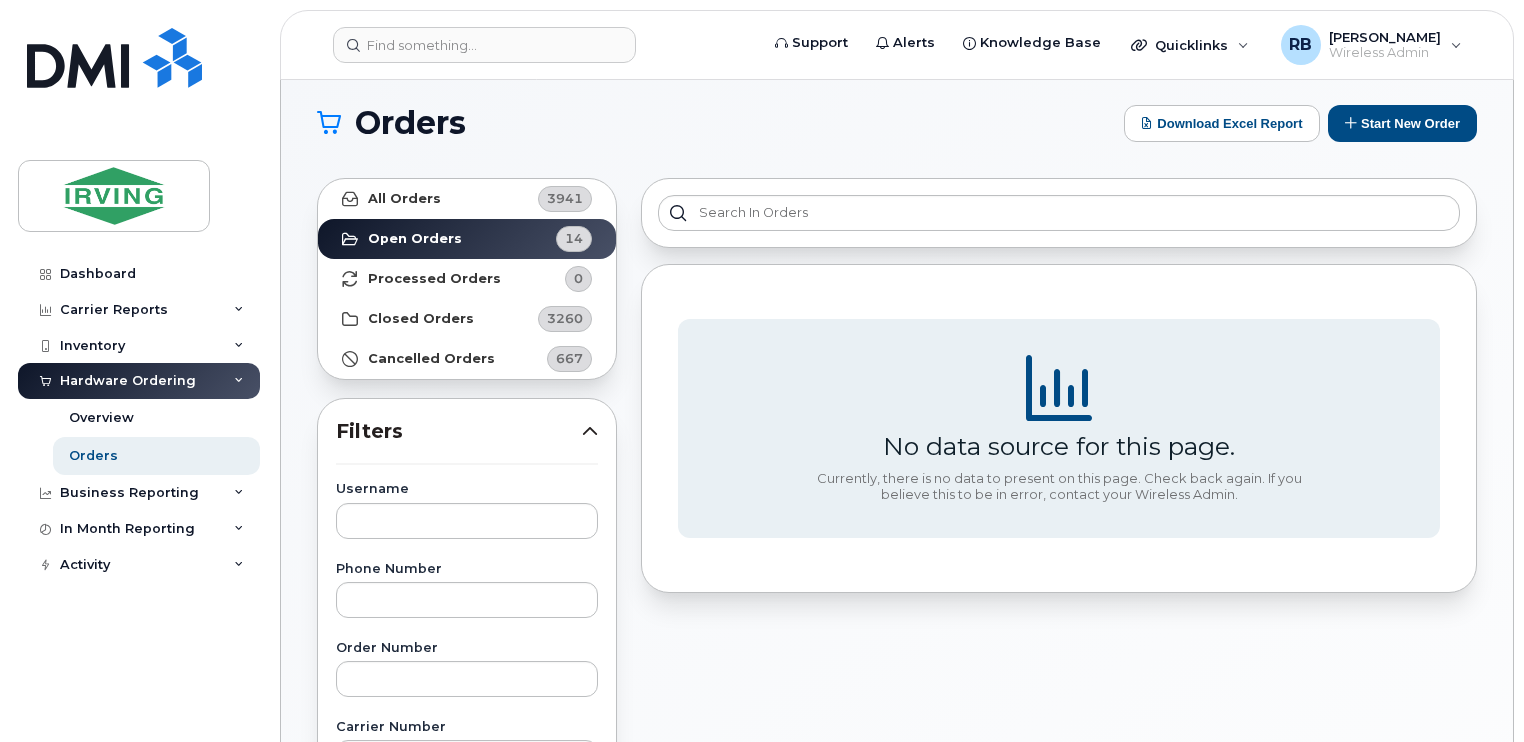scroll, scrollTop: 0, scrollLeft: 0, axis: both 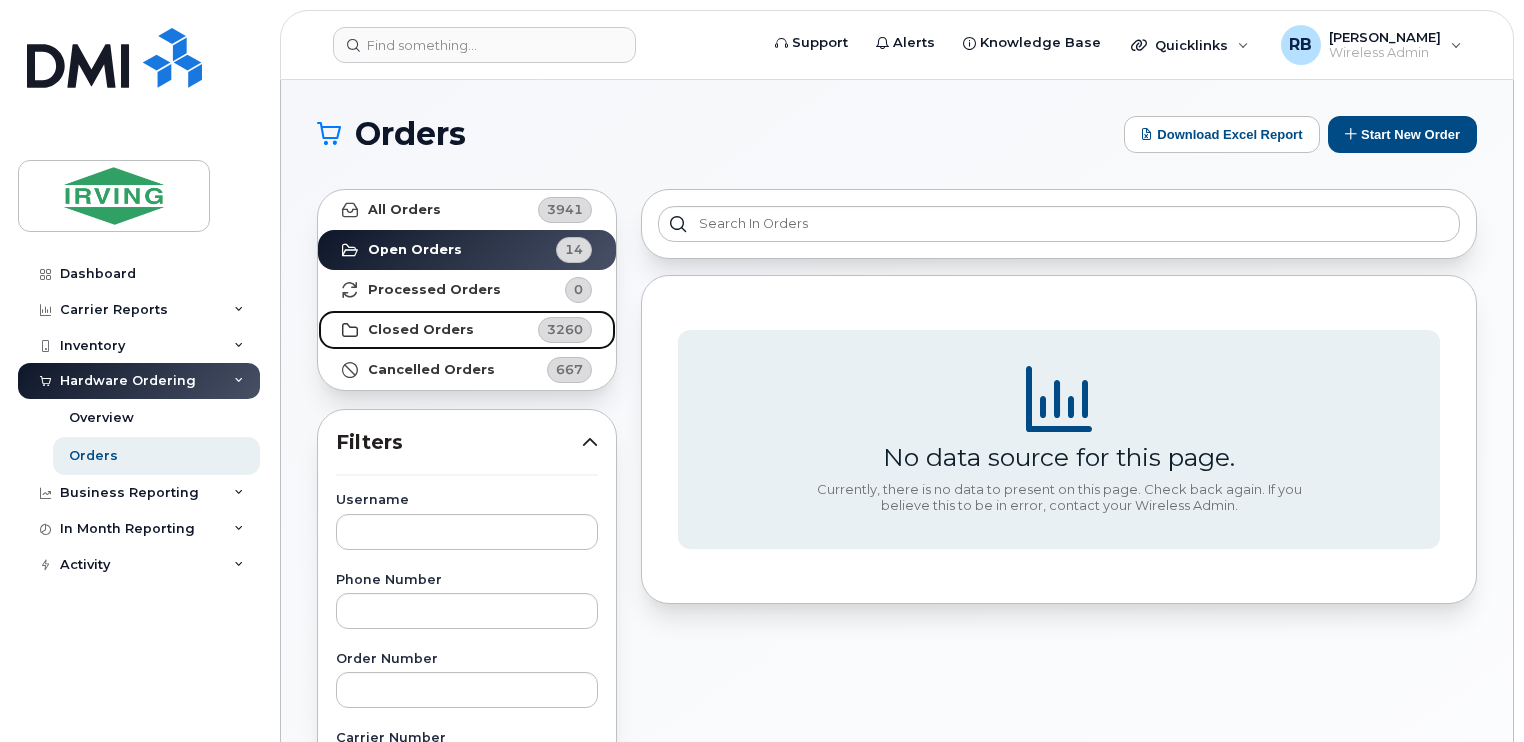click on "Closed Orders" 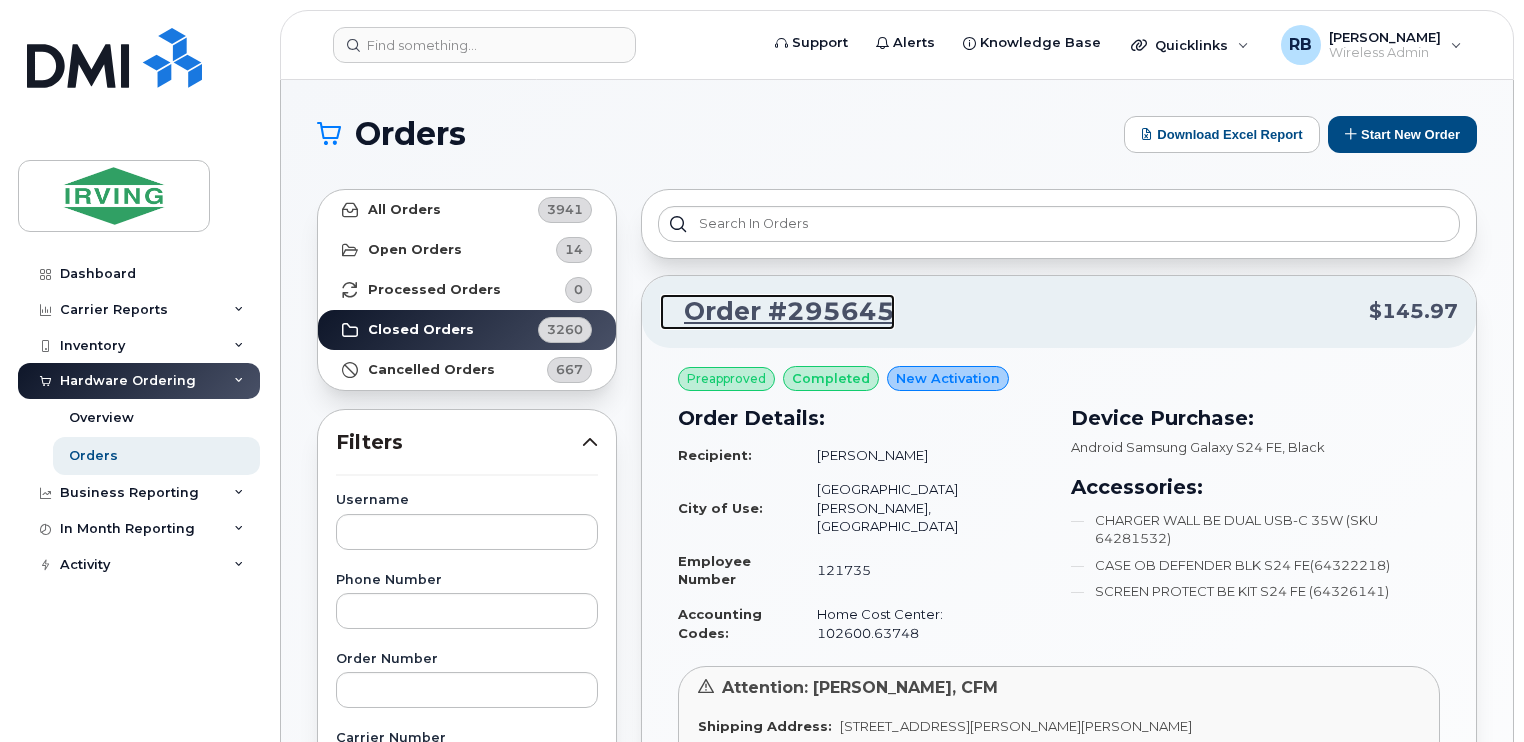 click on "Order #295645" 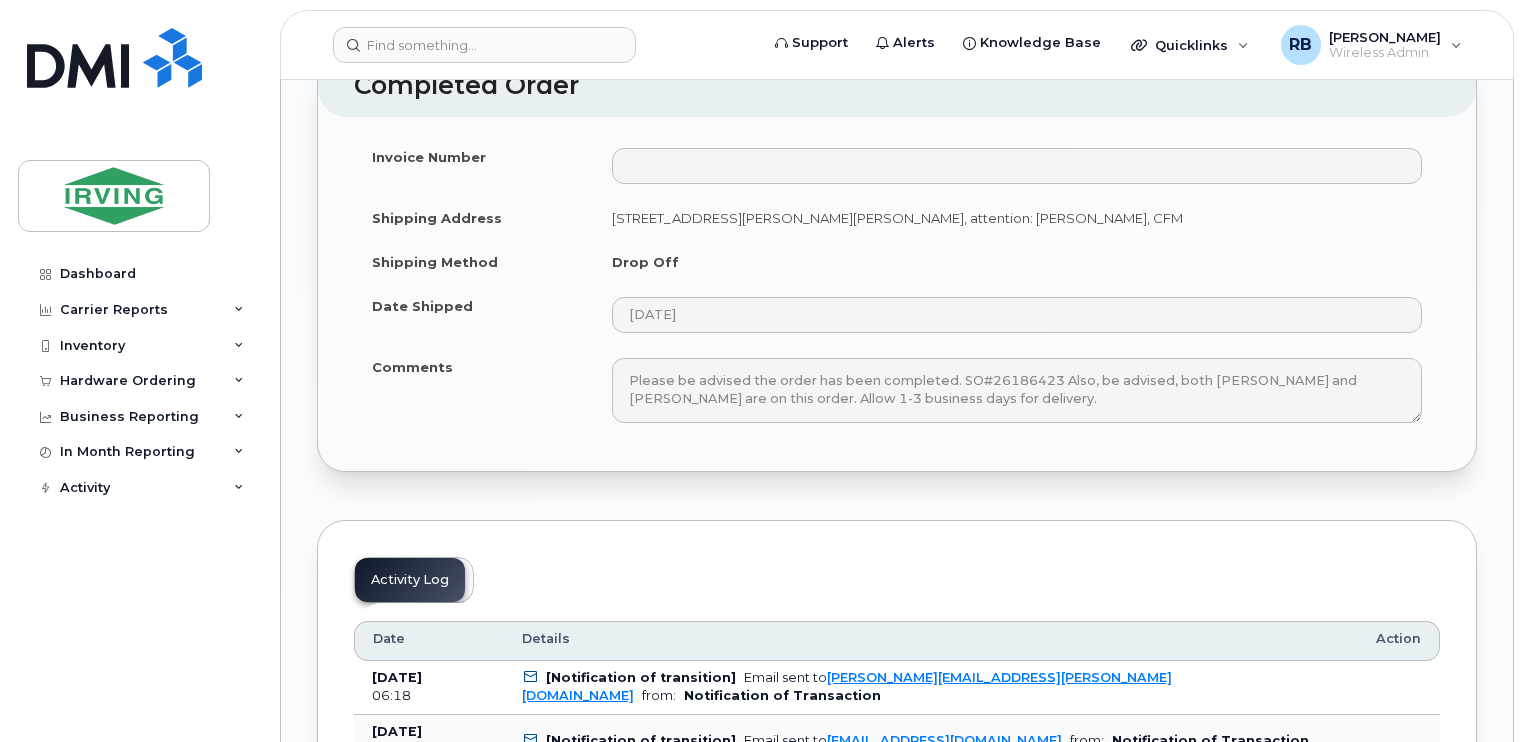 scroll, scrollTop: 2560, scrollLeft: 0, axis: vertical 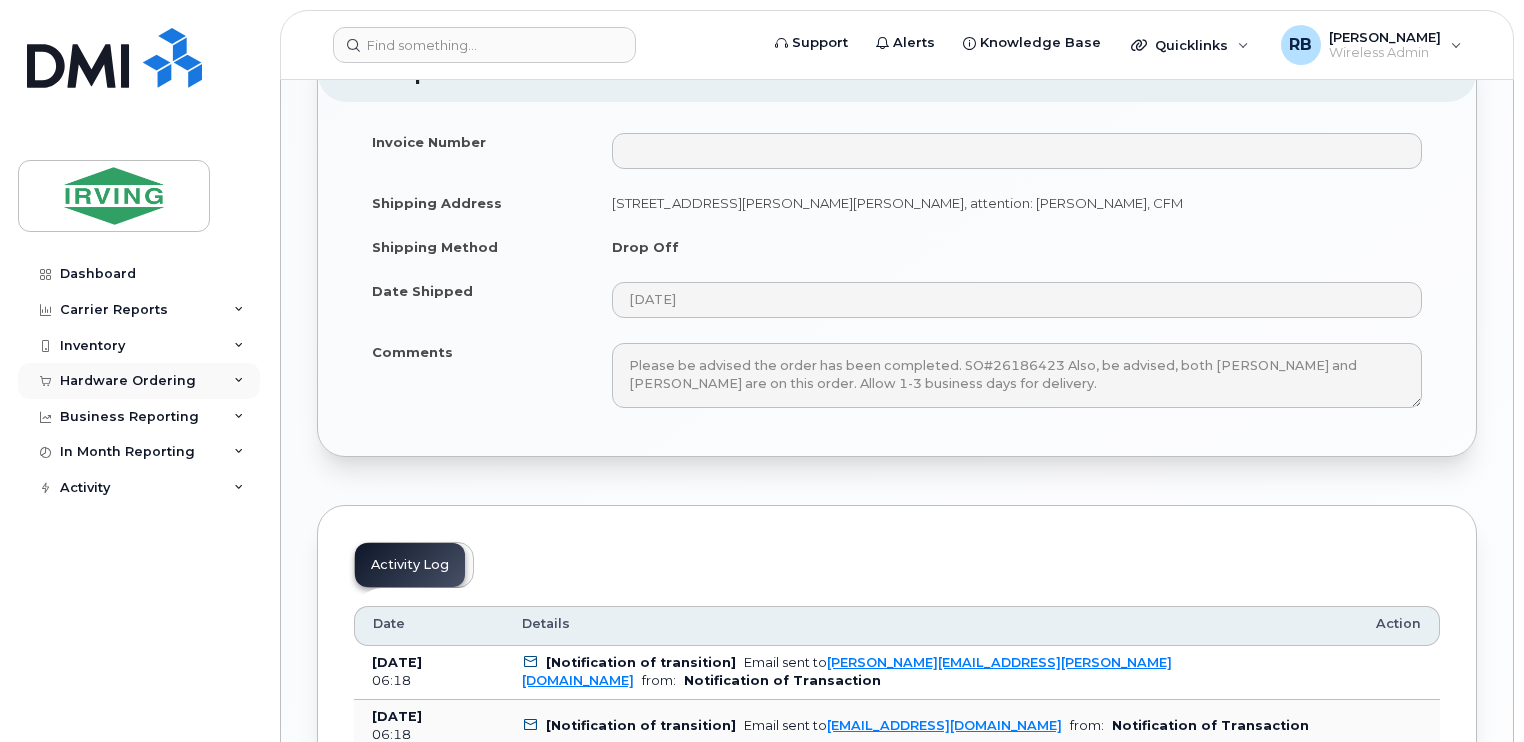 click on "Hardware Ordering" 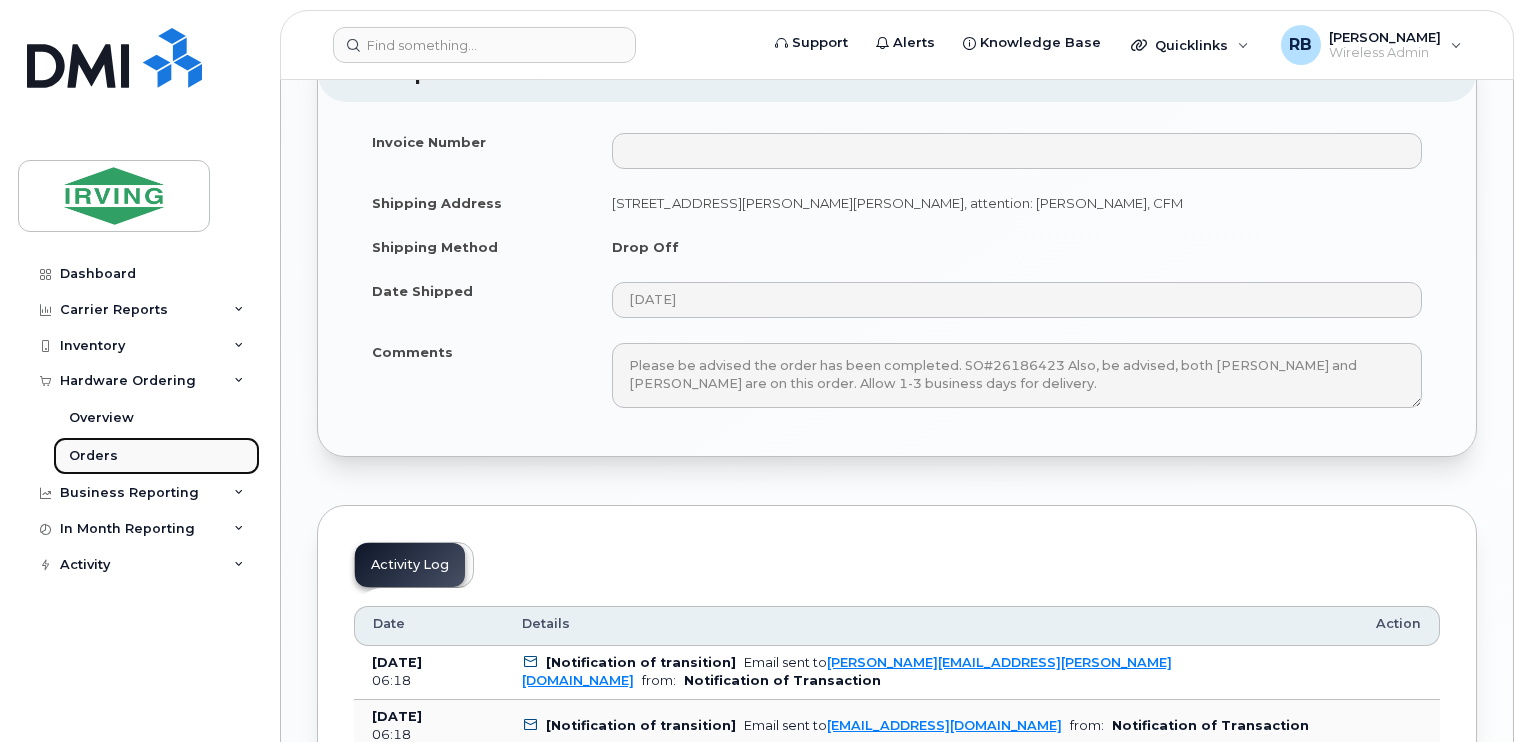 click on "Orders" 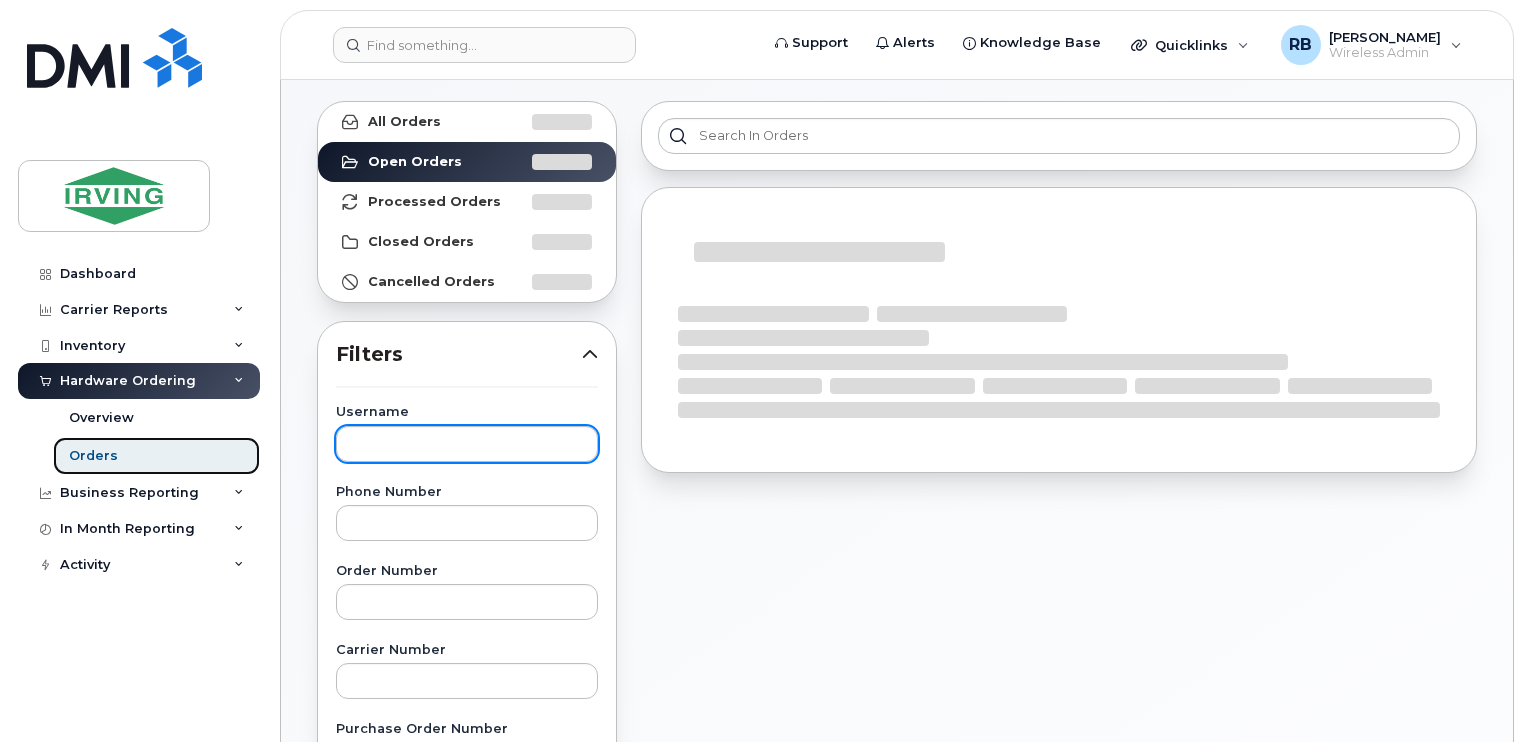scroll, scrollTop: 213, scrollLeft: 0, axis: vertical 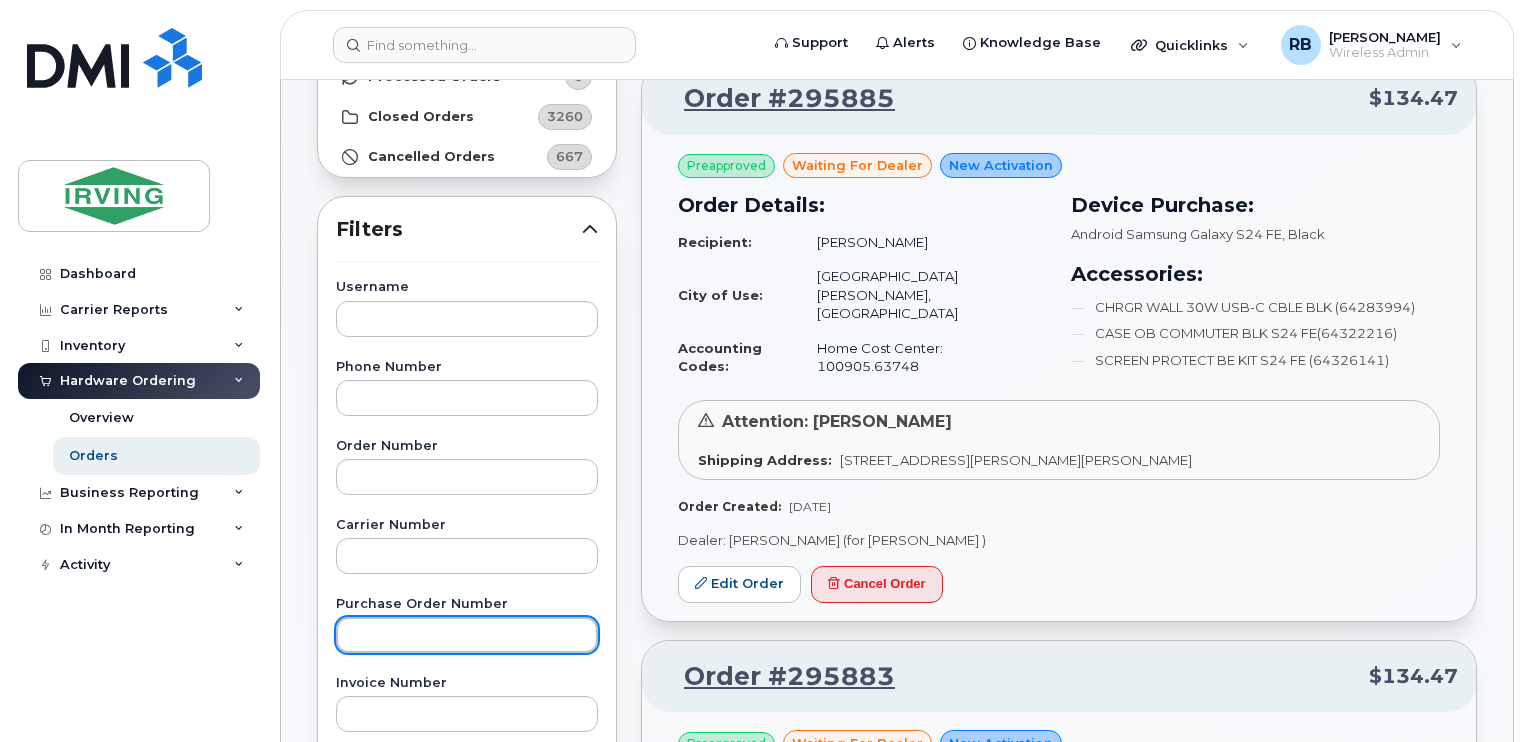 click 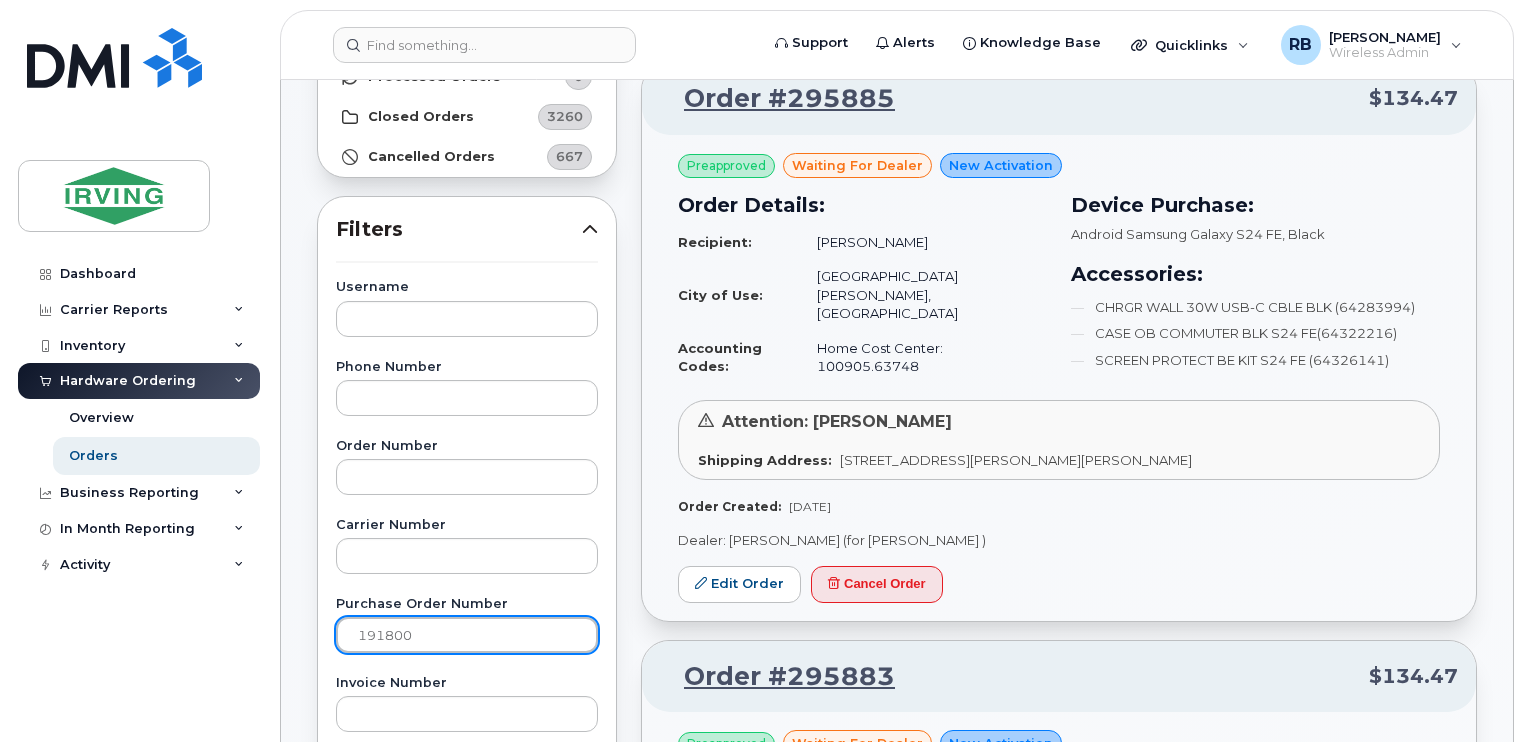 type on "191800" 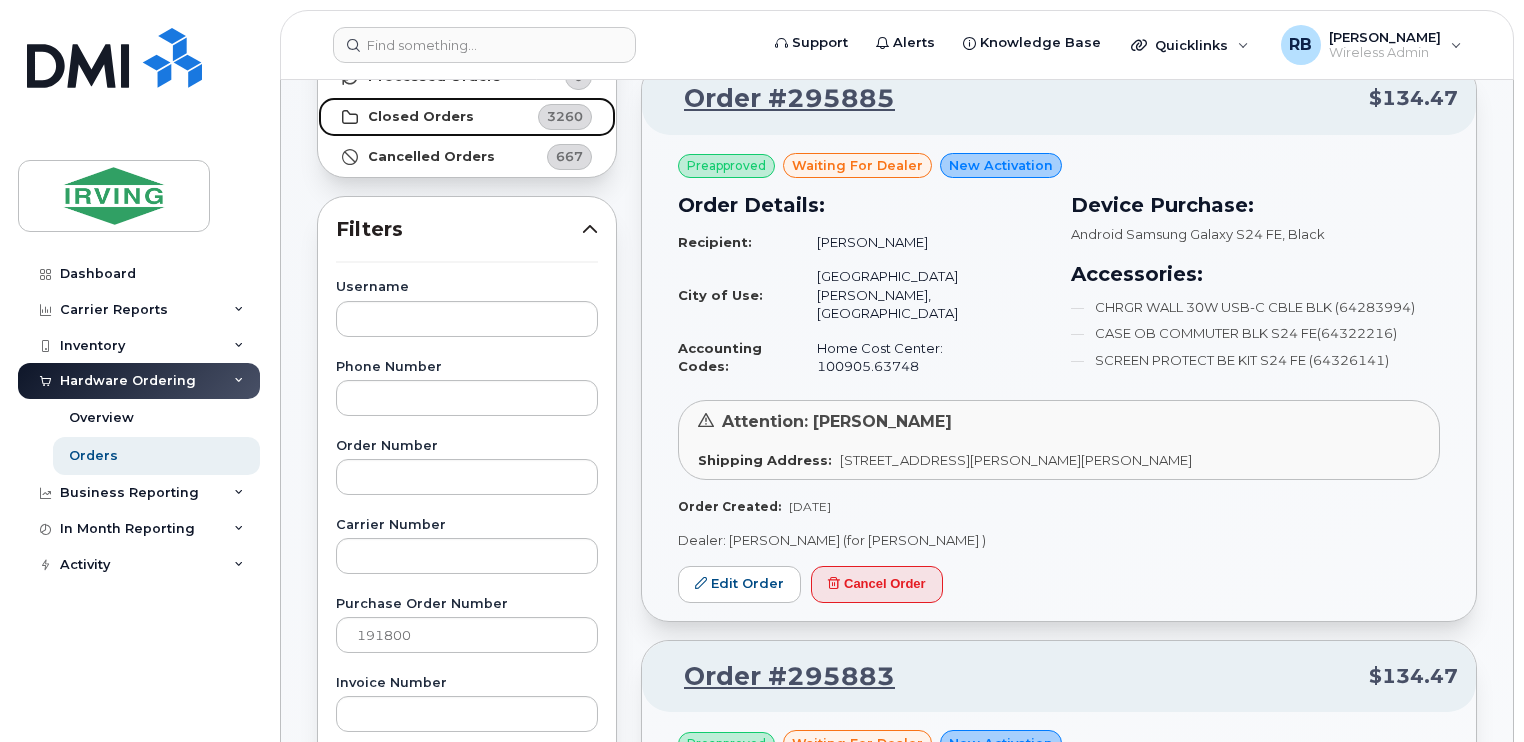 click on "Closed Orders" 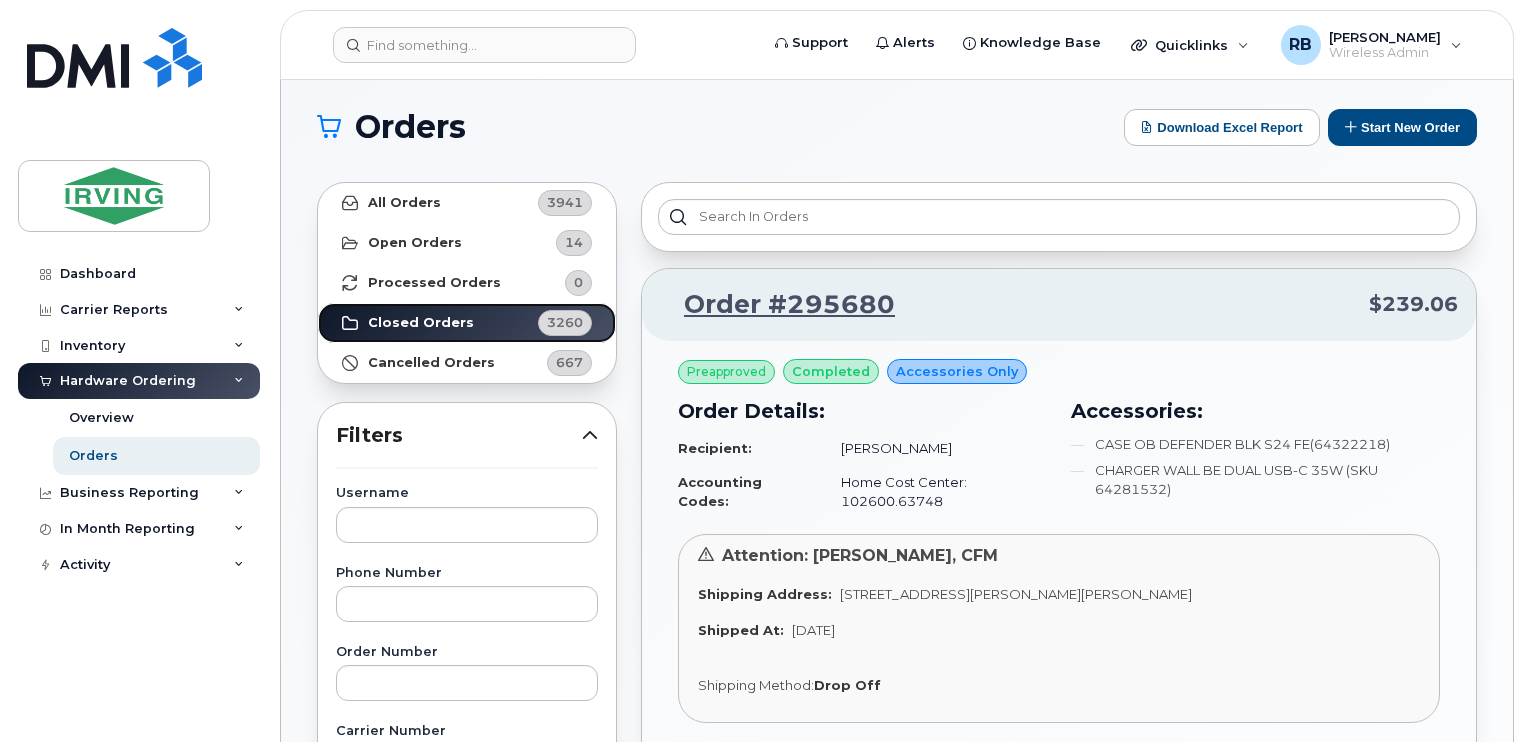 scroll, scrollTop: 0, scrollLeft: 0, axis: both 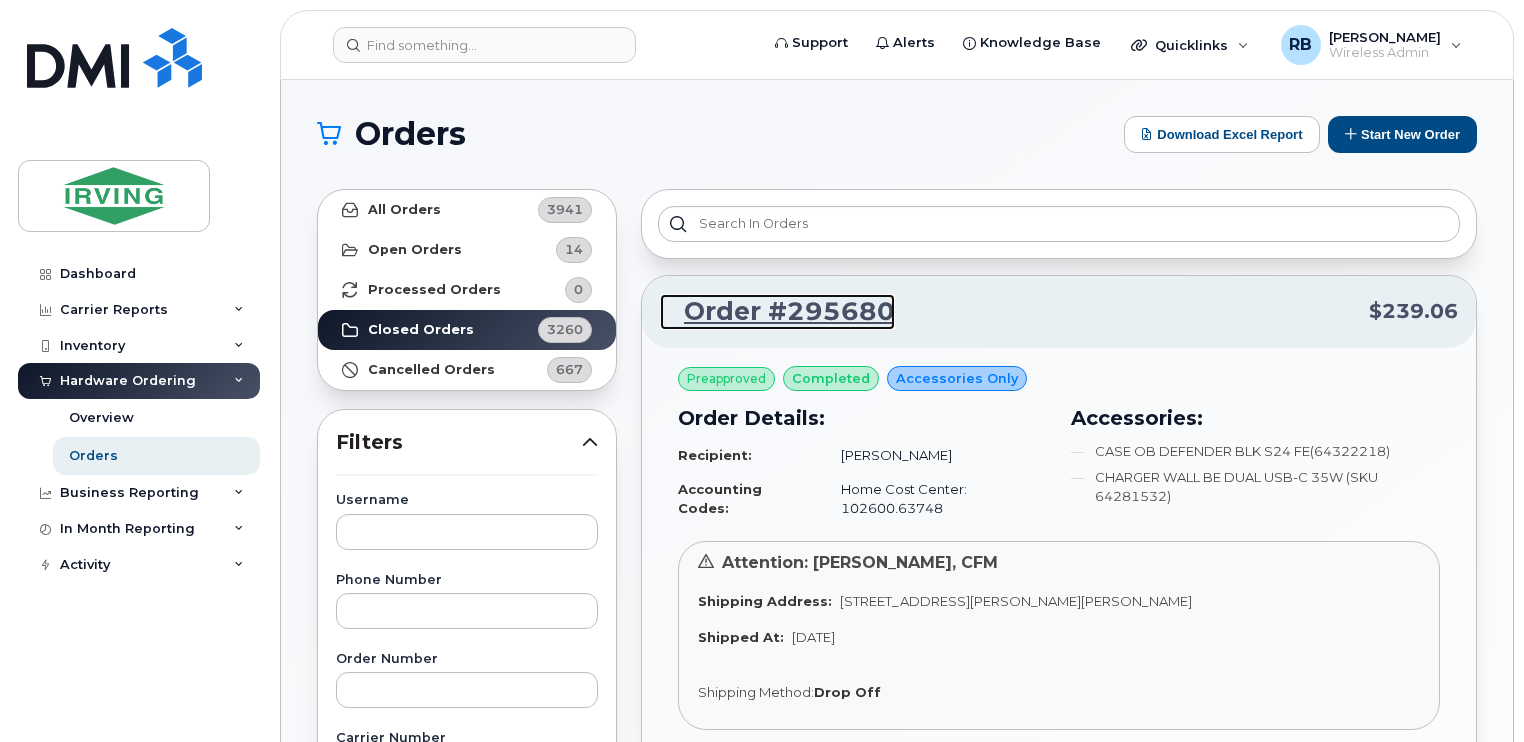 click on "Order #295680" 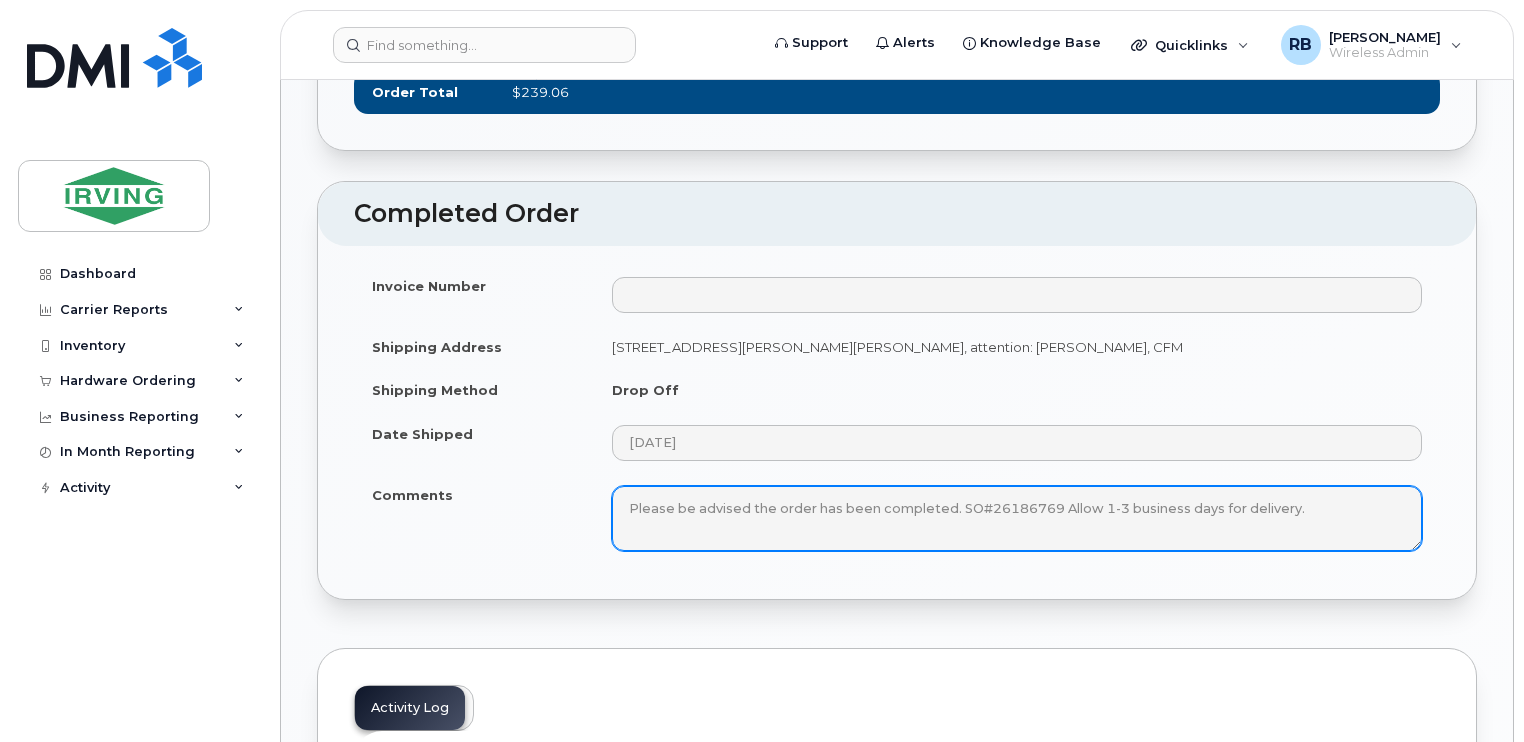scroll, scrollTop: 1493, scrollLeft: 0, axis: vertical 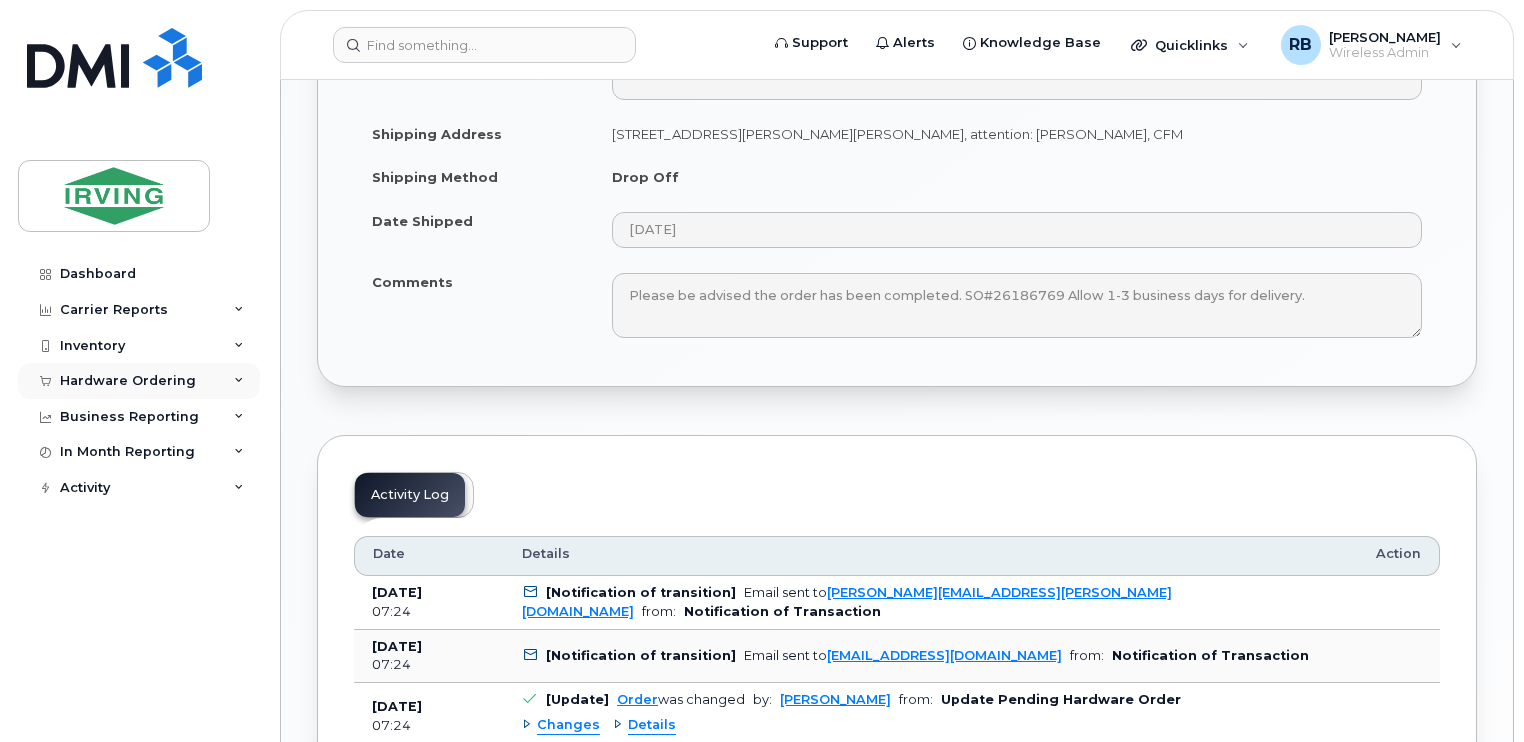 click on "Hardware Ordering" 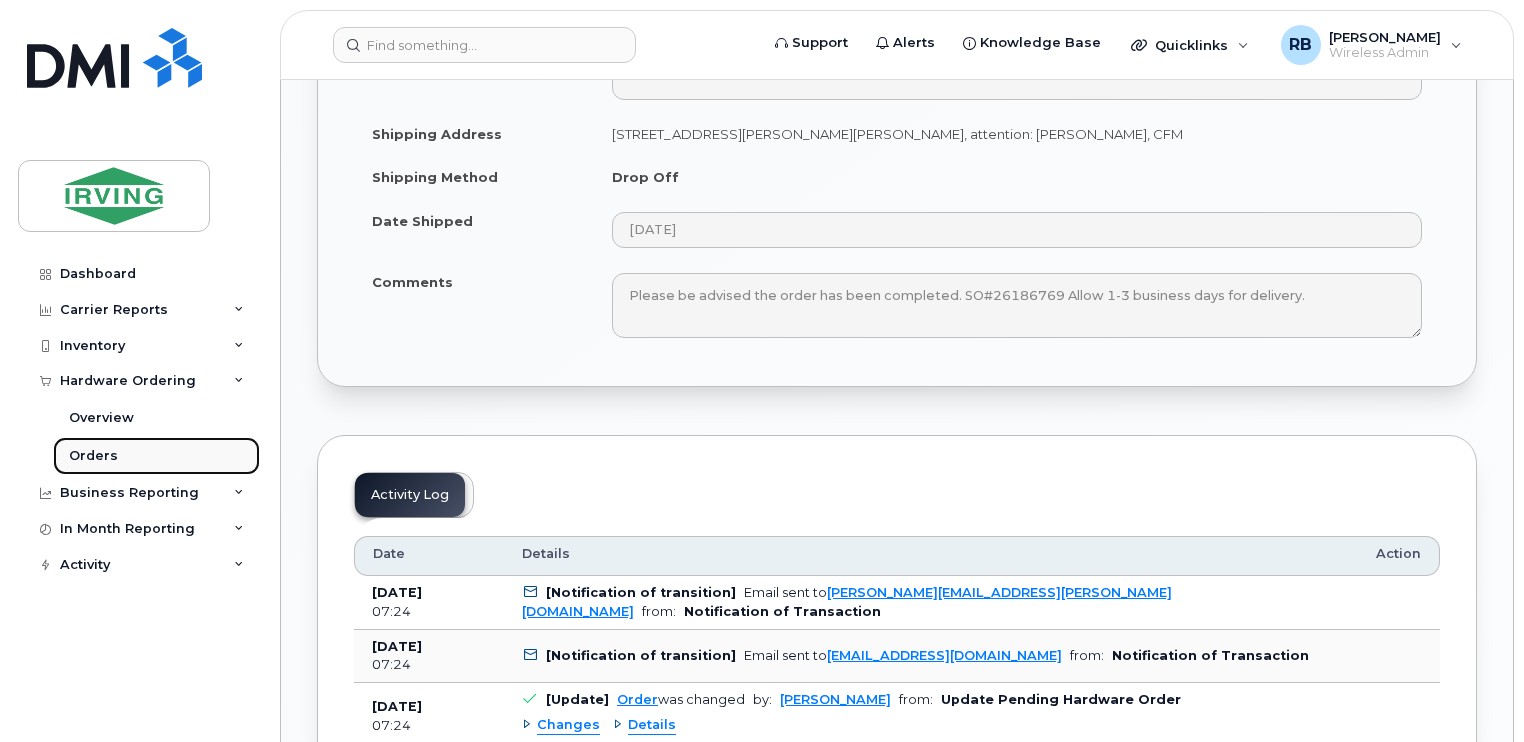 click on "Orders" 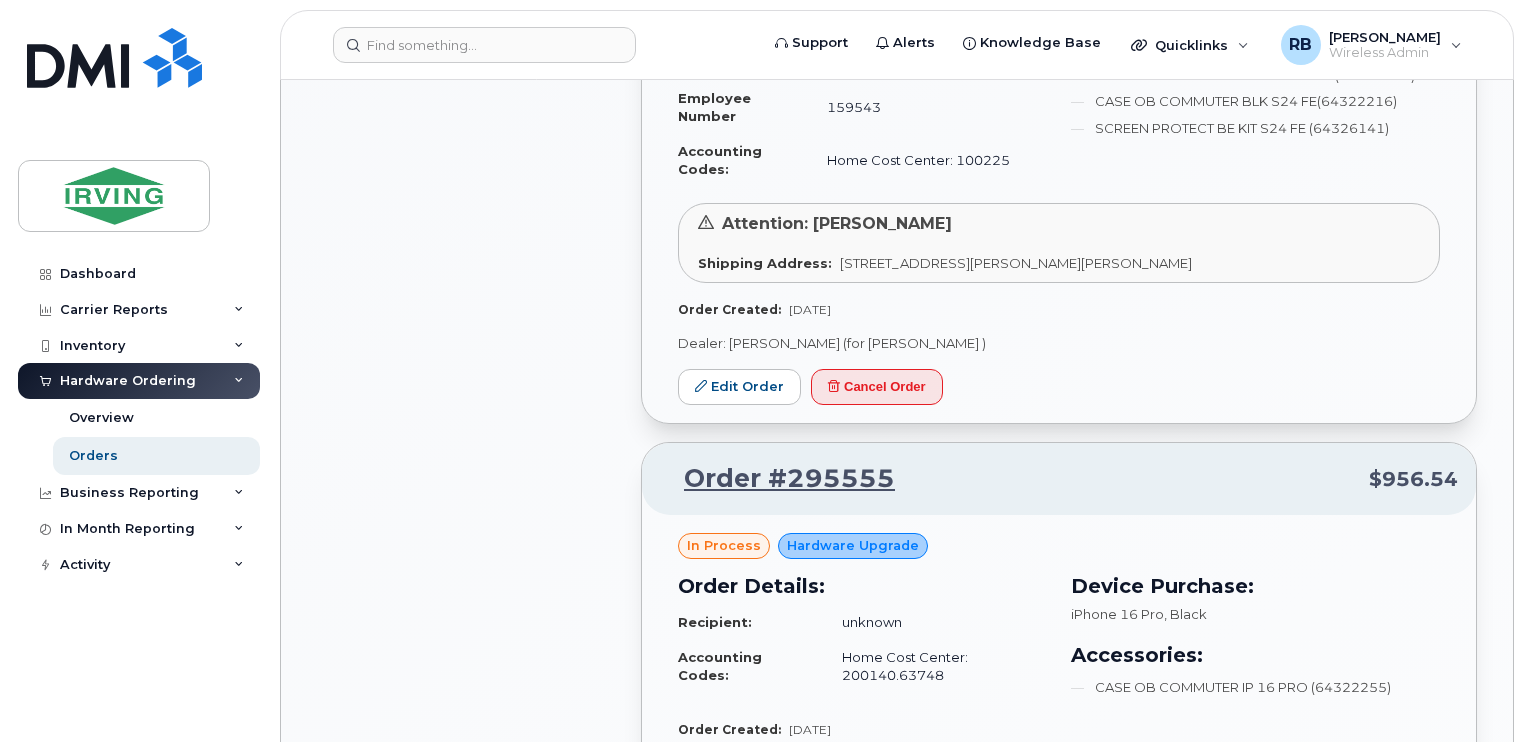 scroll, scrollTop: 1493, scrollLeft: 0, axis: vertical 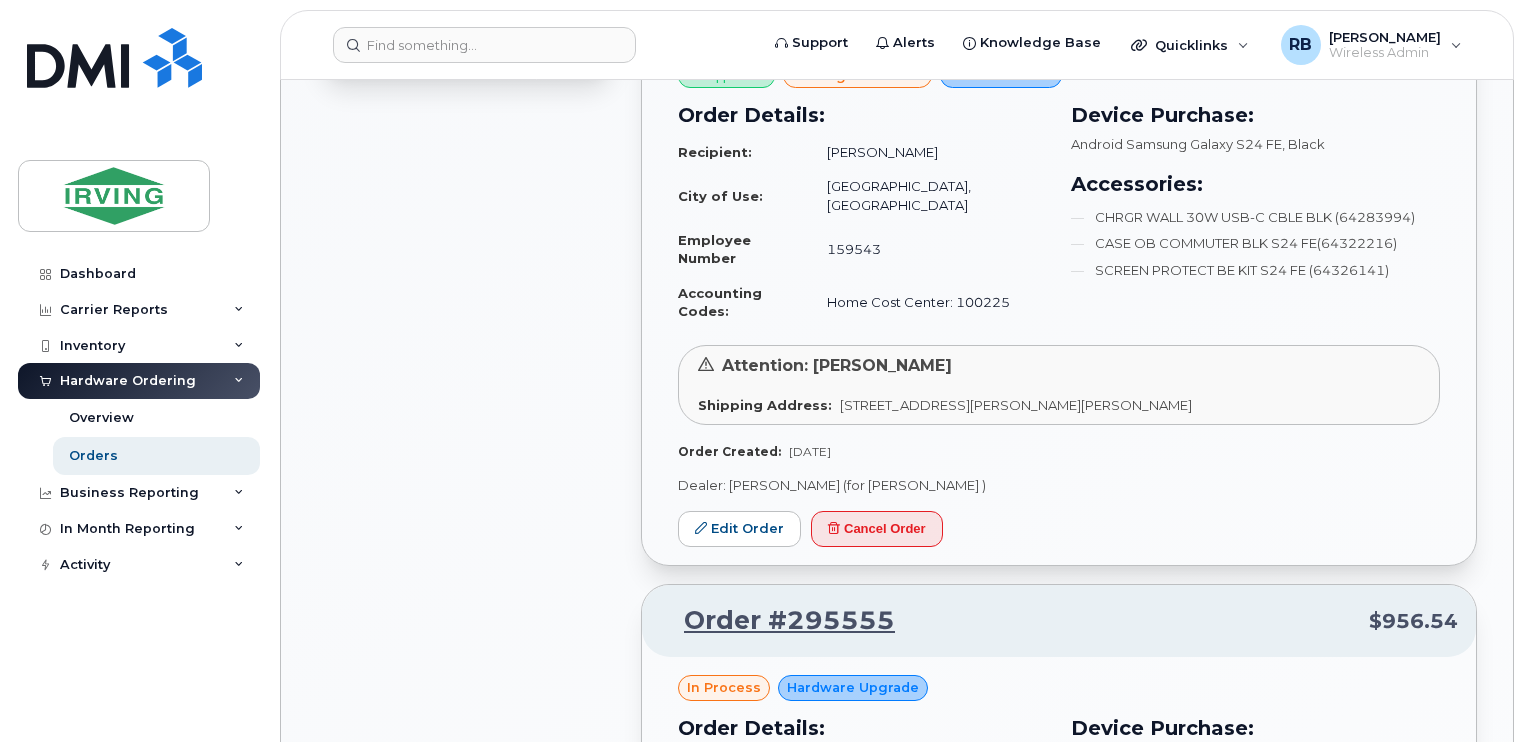 click on "All Orders 3941 Open Orders 14 Processed Orders 0 Closed Orders 3260 Cancelled Orders 667 Filters Username Phone Number Order Number Carrier Number Purchase Order Number Invoice Number Dealer Chandler (for JD Irving )  Carrier Bell SIM IMEI Created By ServiceNow Task Reset Filter Apply Filter" 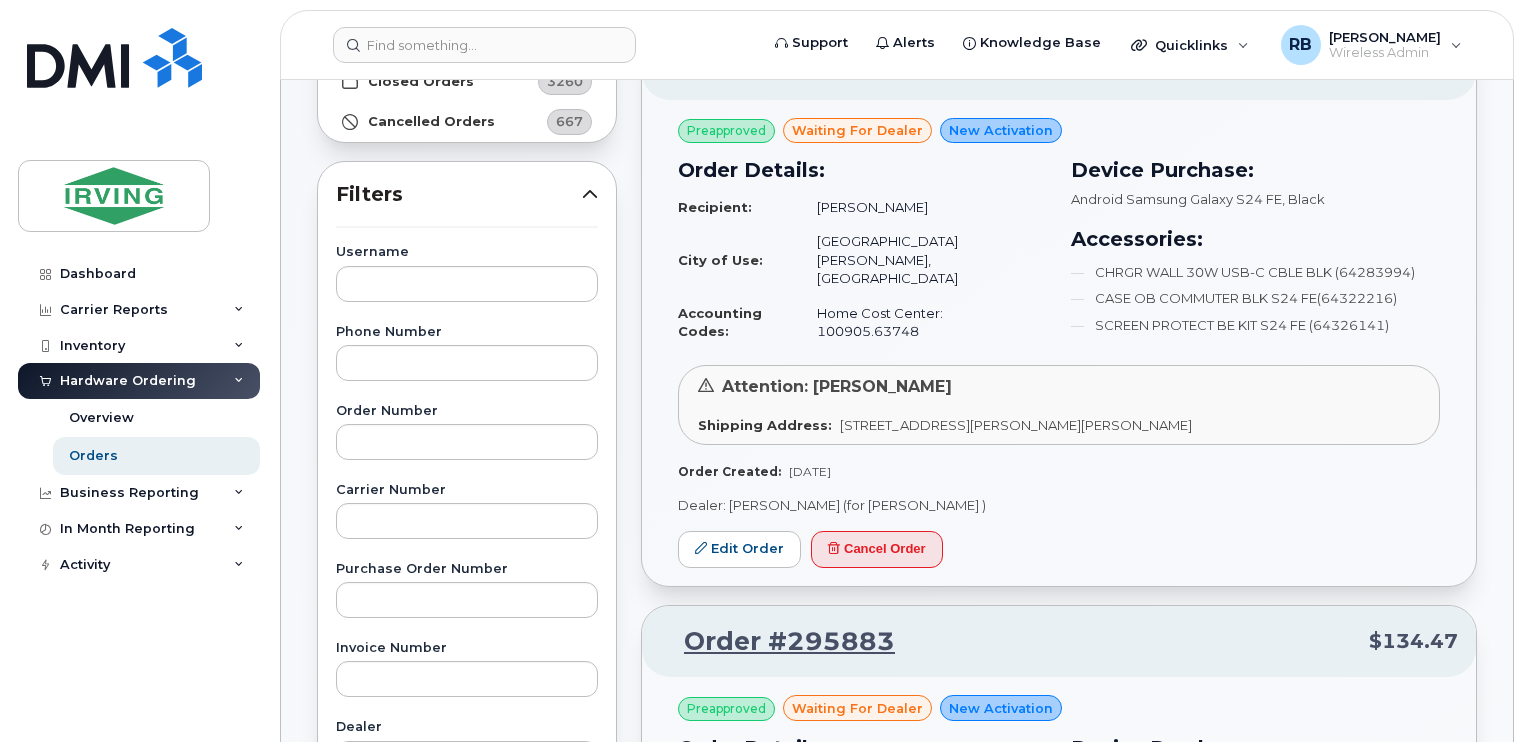 scroll, scrollTop: 426, scrollLeft: 0, axis: vertical 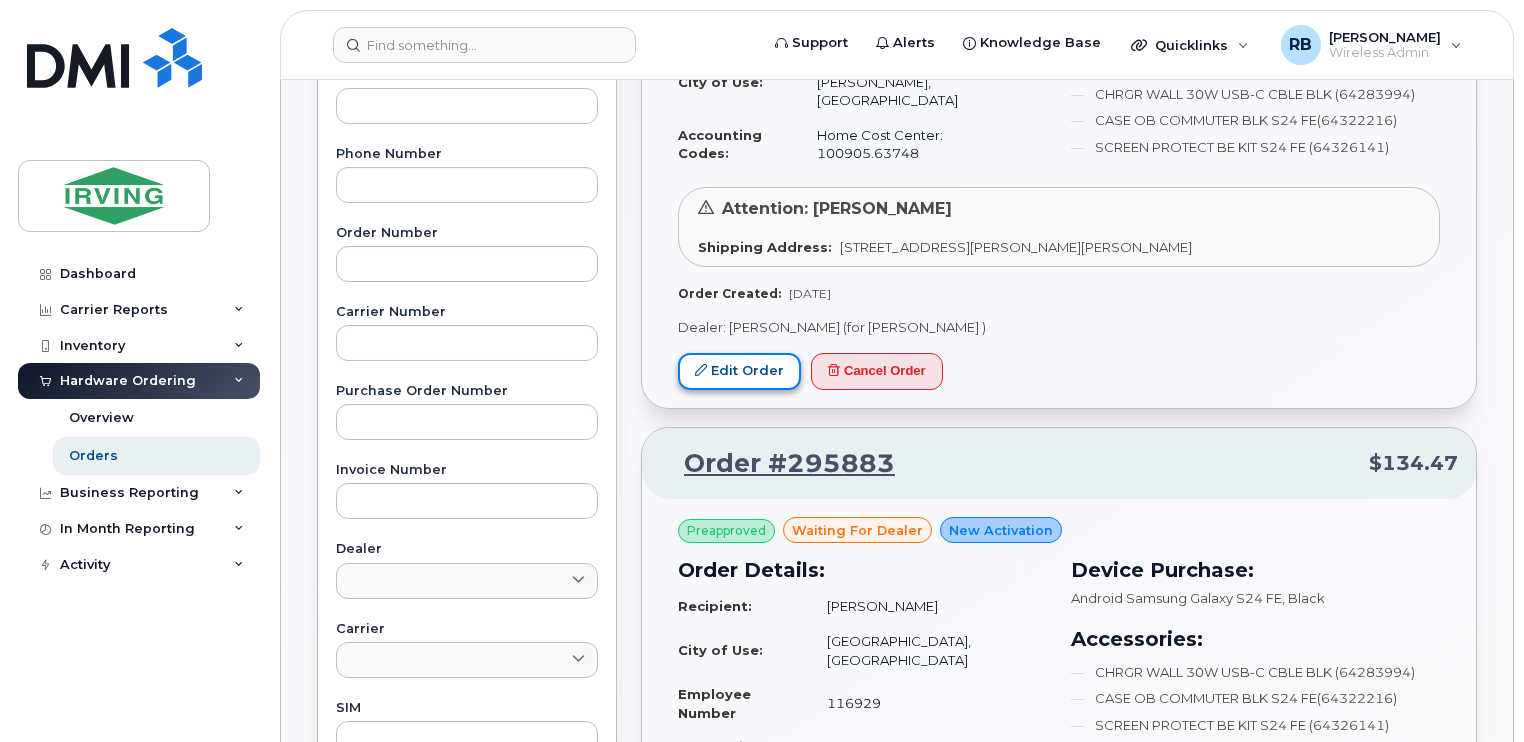click on "Edit Order" 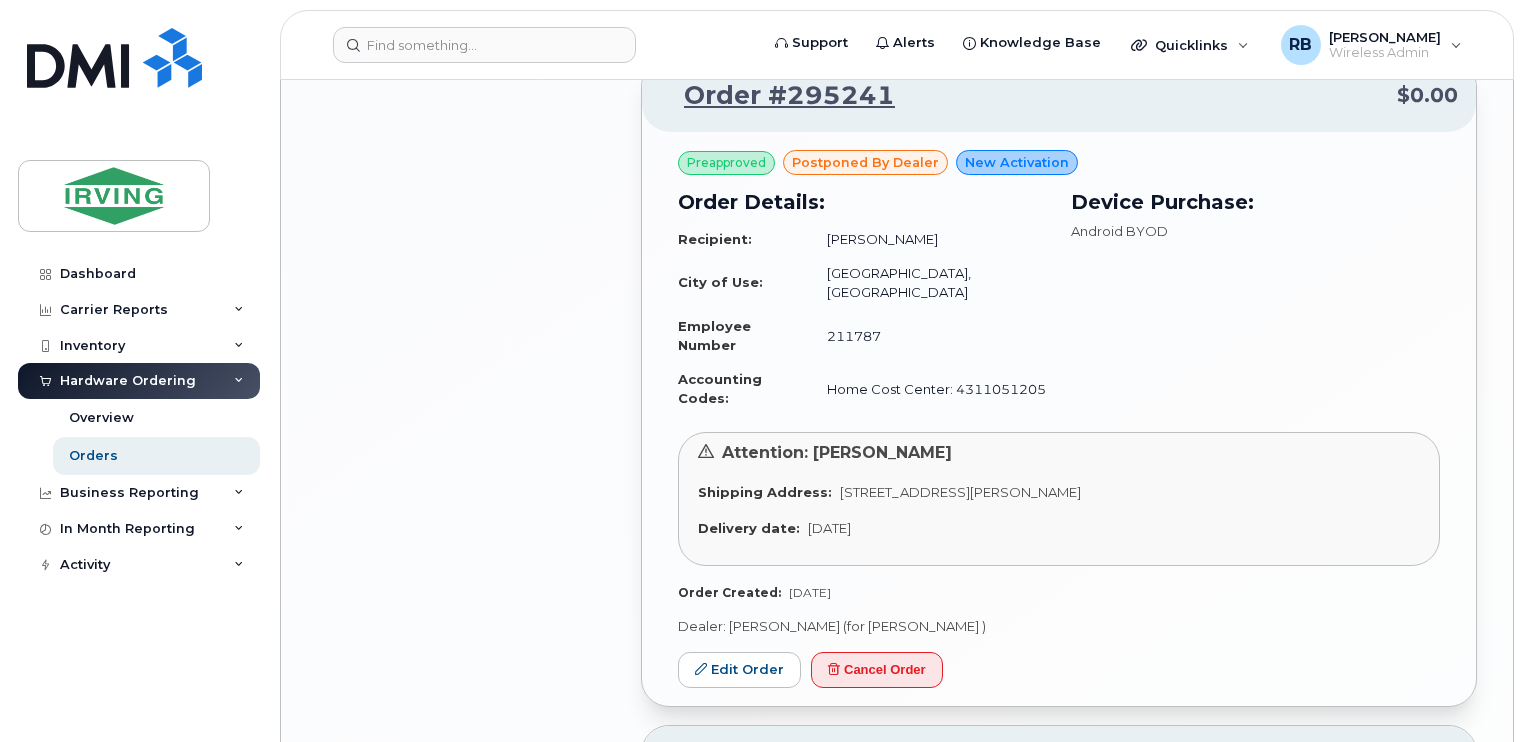 scroll, scrollTop: 3093, scrollLeft: 0, axis: vertical 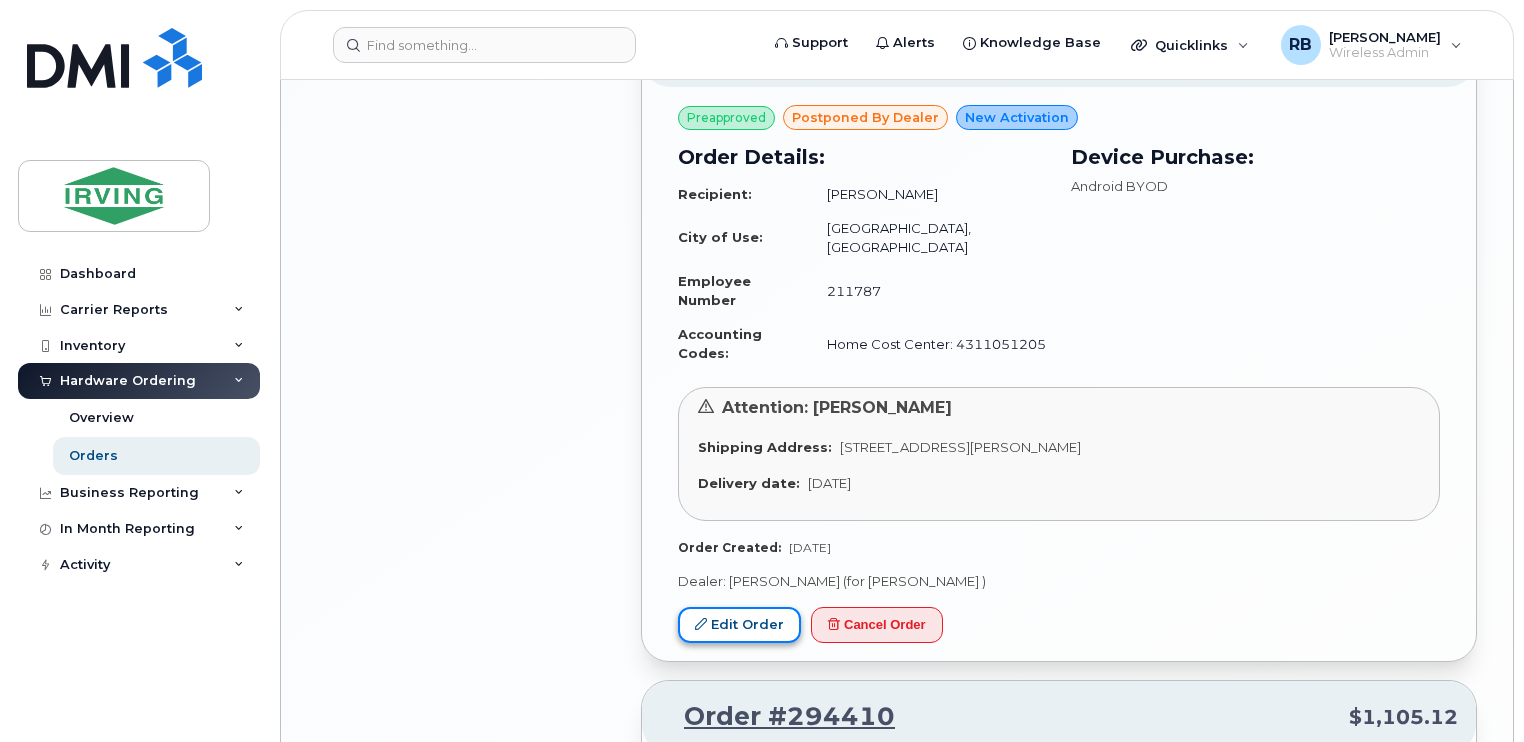 click on "Edit Order" 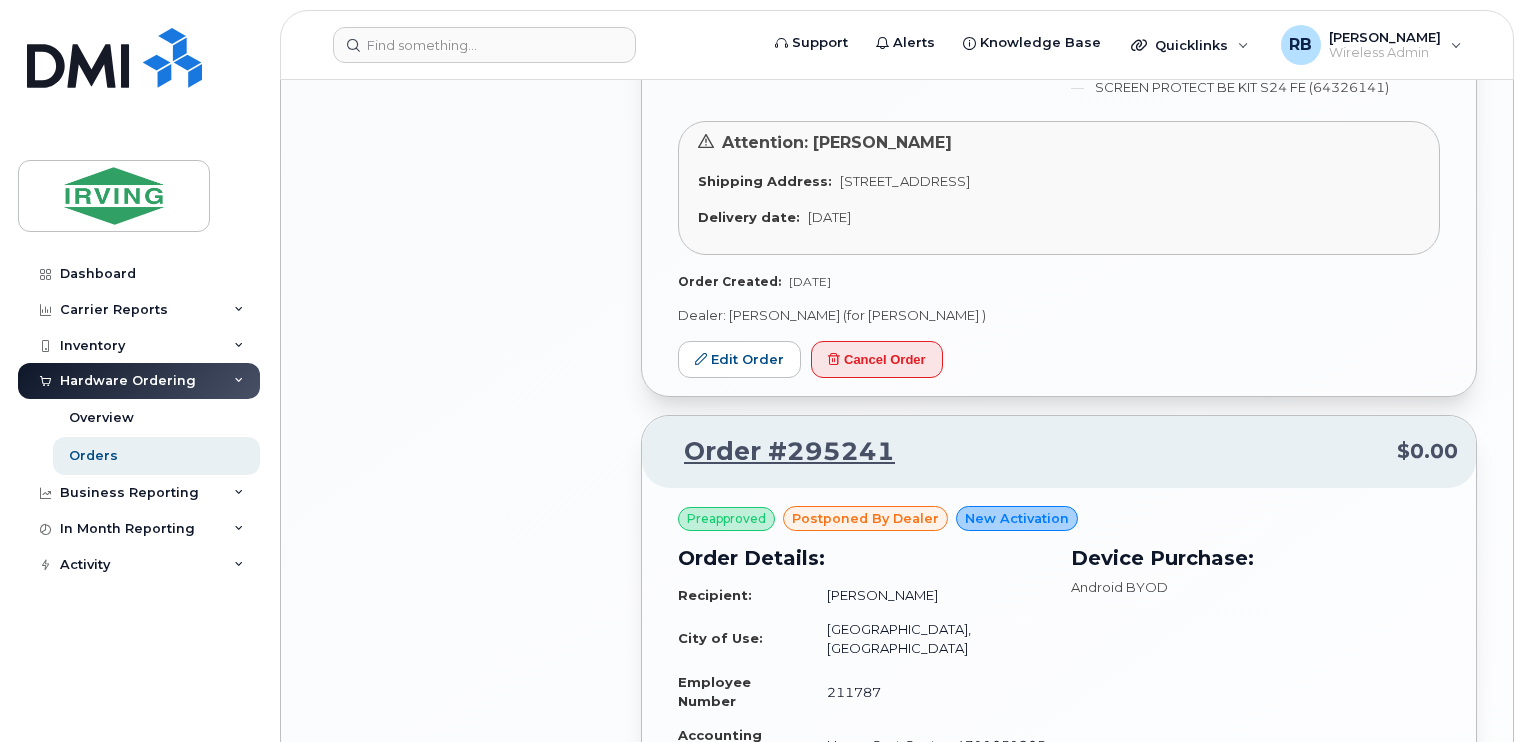 scroll, scrollTop: 2560, scrollLeft: 0, axis: vertical 